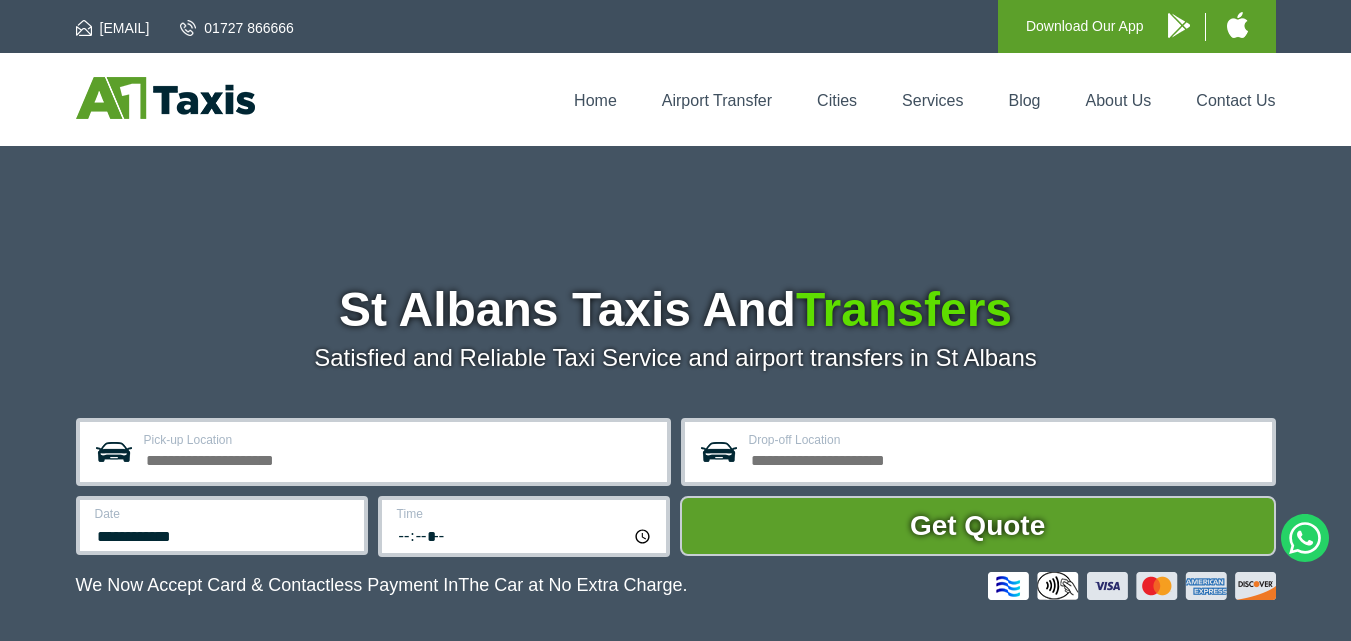 scroll, scrollTop: 0, scrollLeft: 0, axis: both 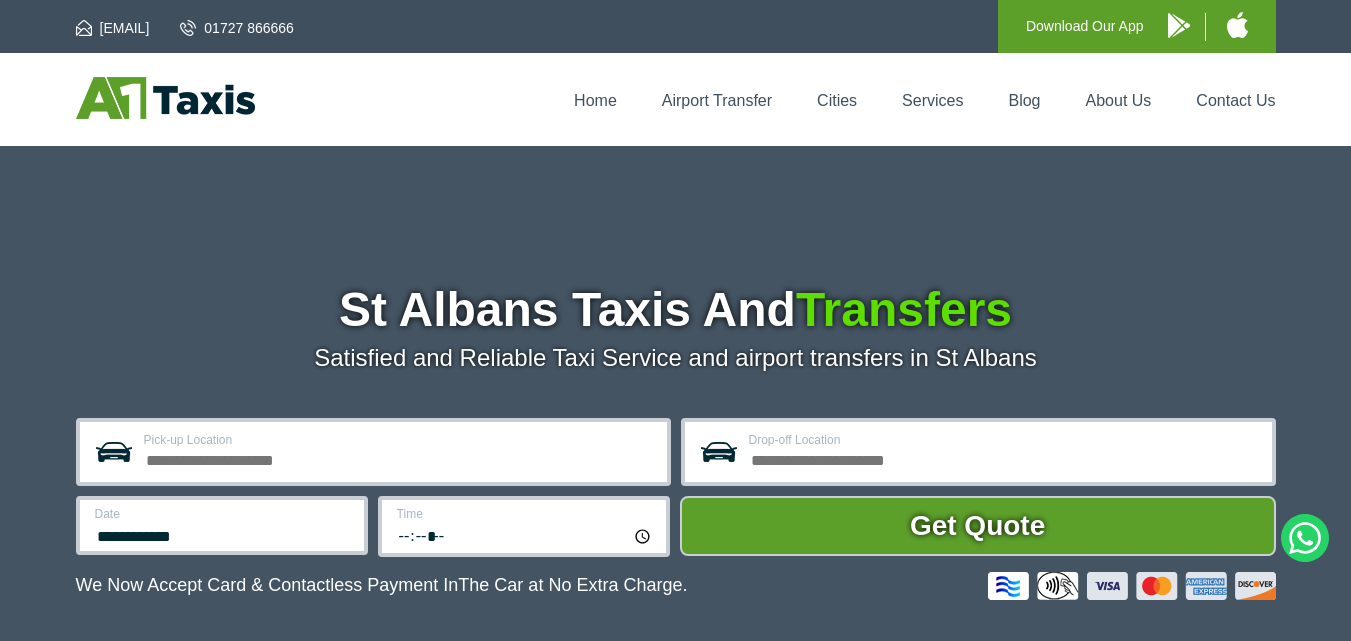 click on "Pick-up Location" at bounding box center (399, 458) 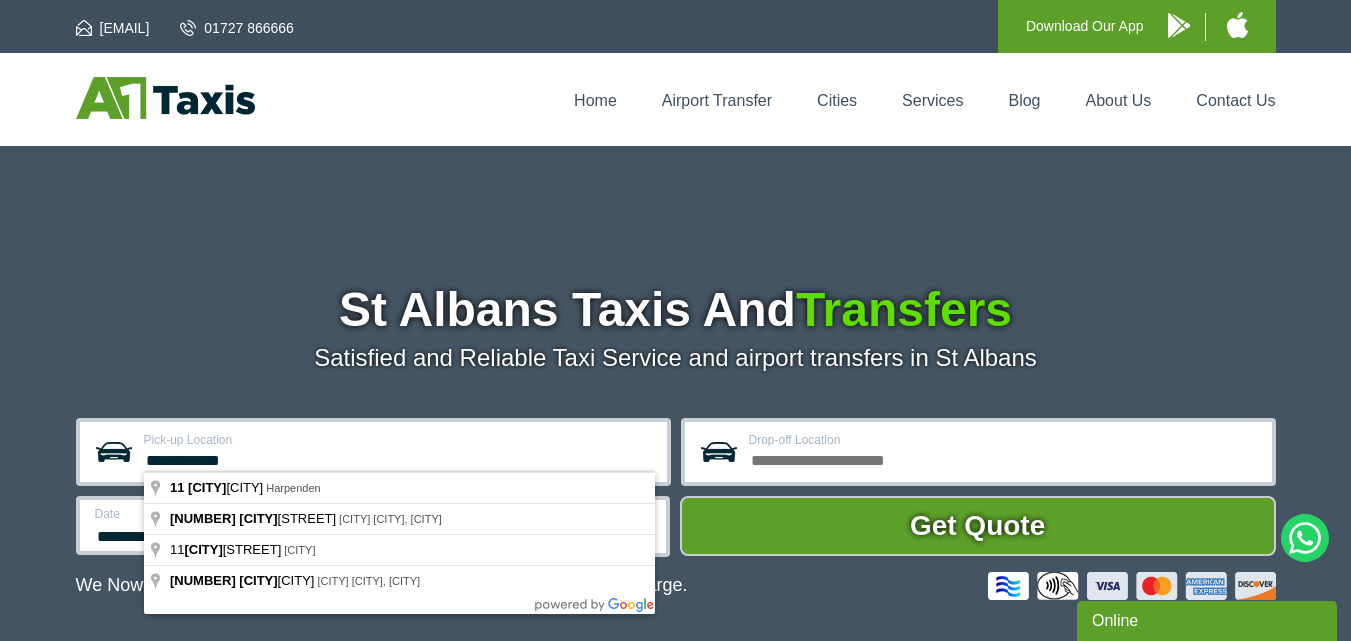 type on "**********" 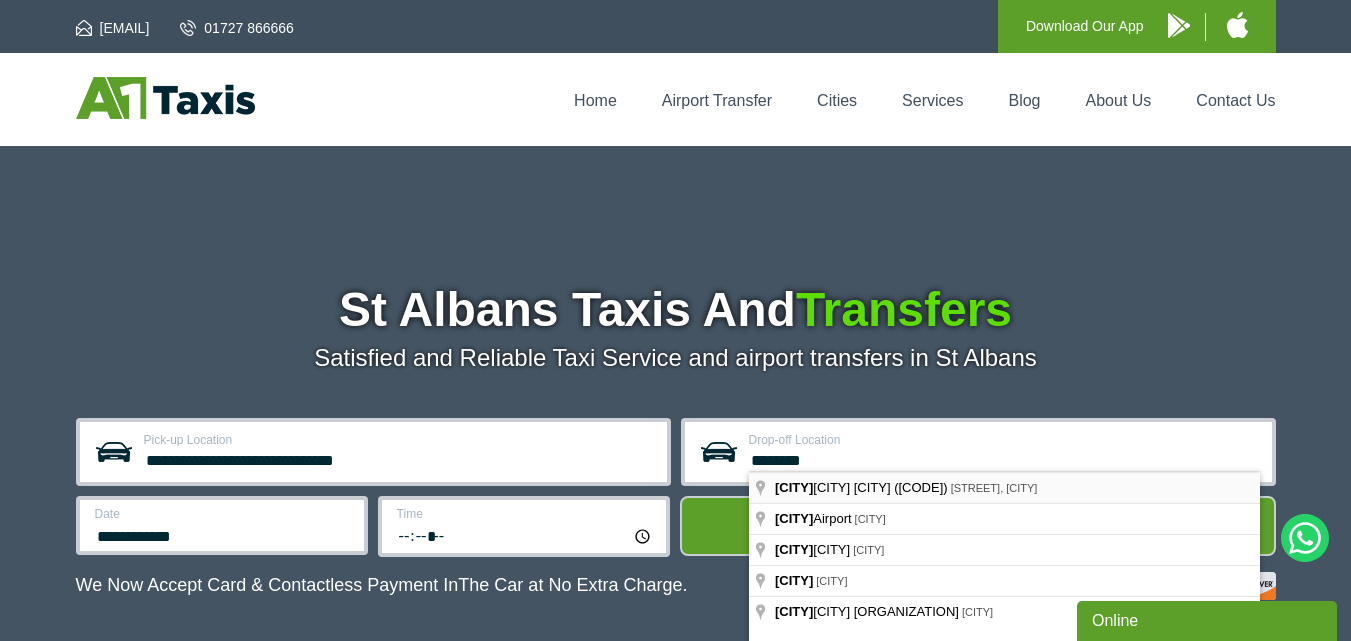 type on "**********" 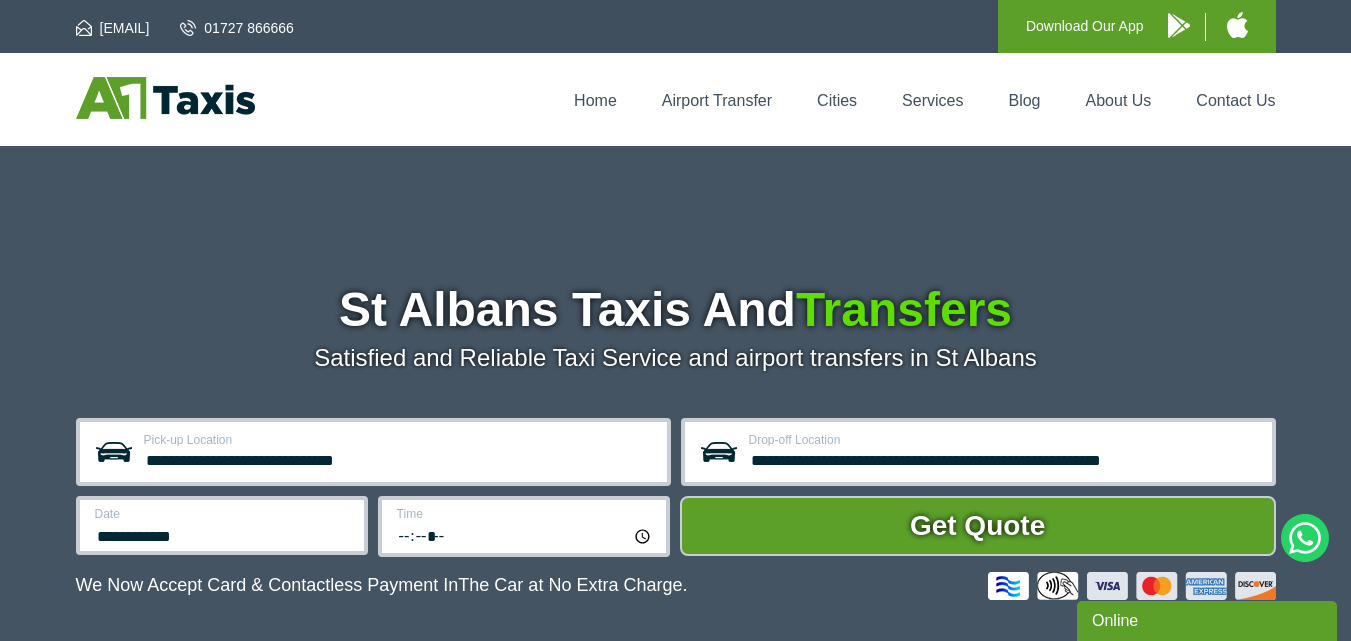 click on "Date" at bounding box center [223, 514] 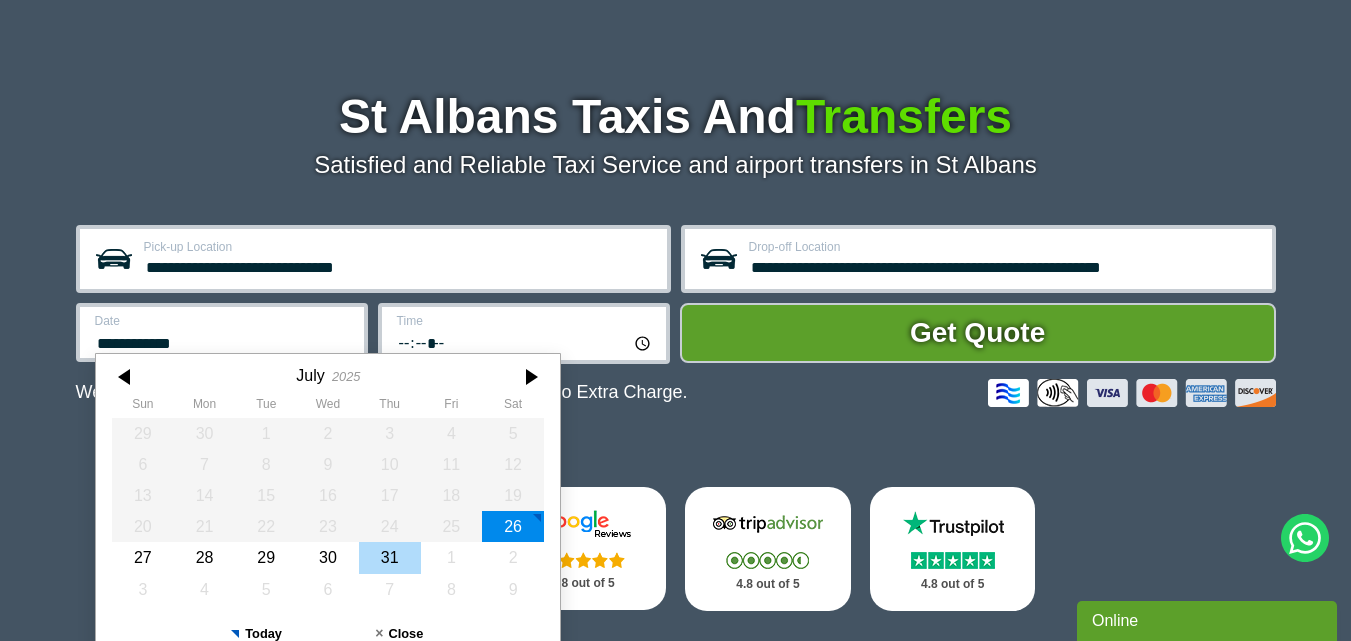 click on "31" at bounding box center (389, 557) 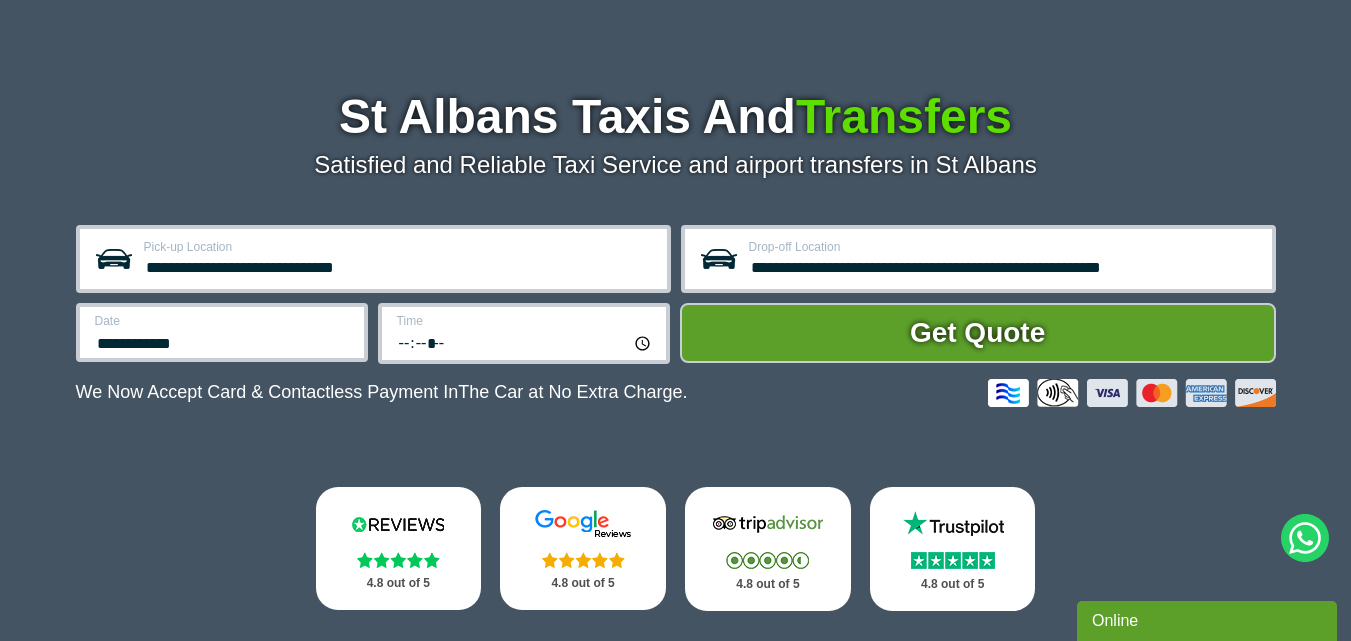 click on "*****" at bounding box center [525, 342] 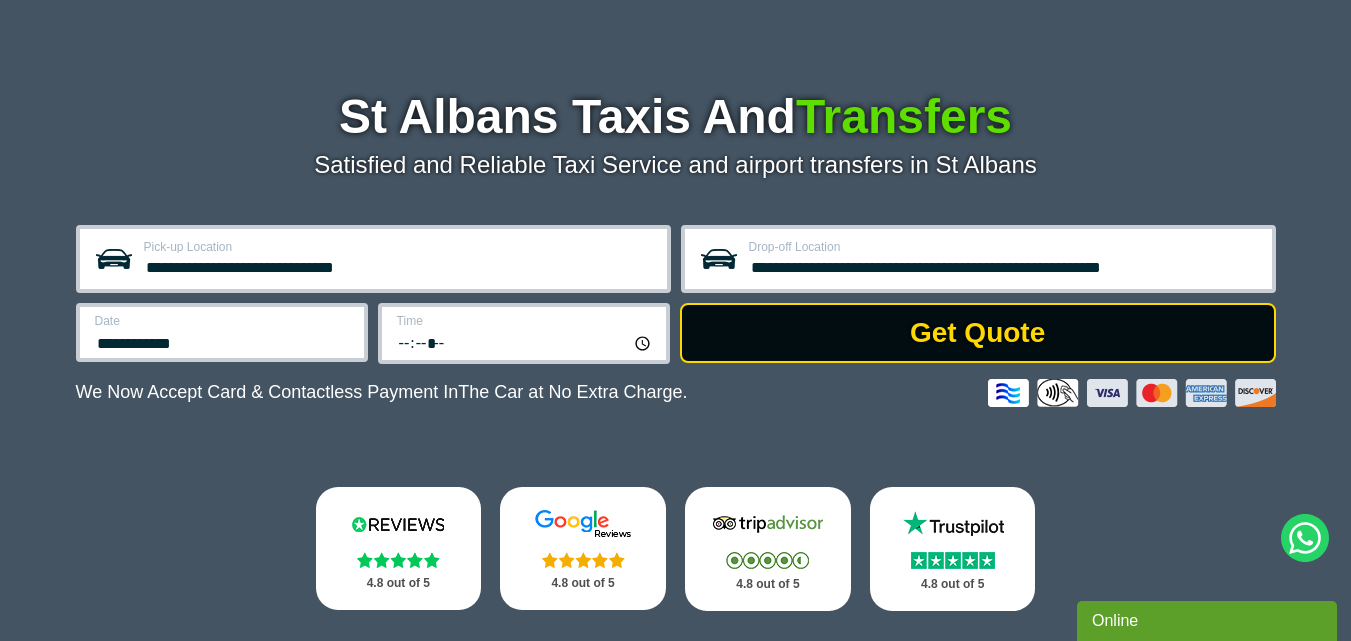type on "*****" 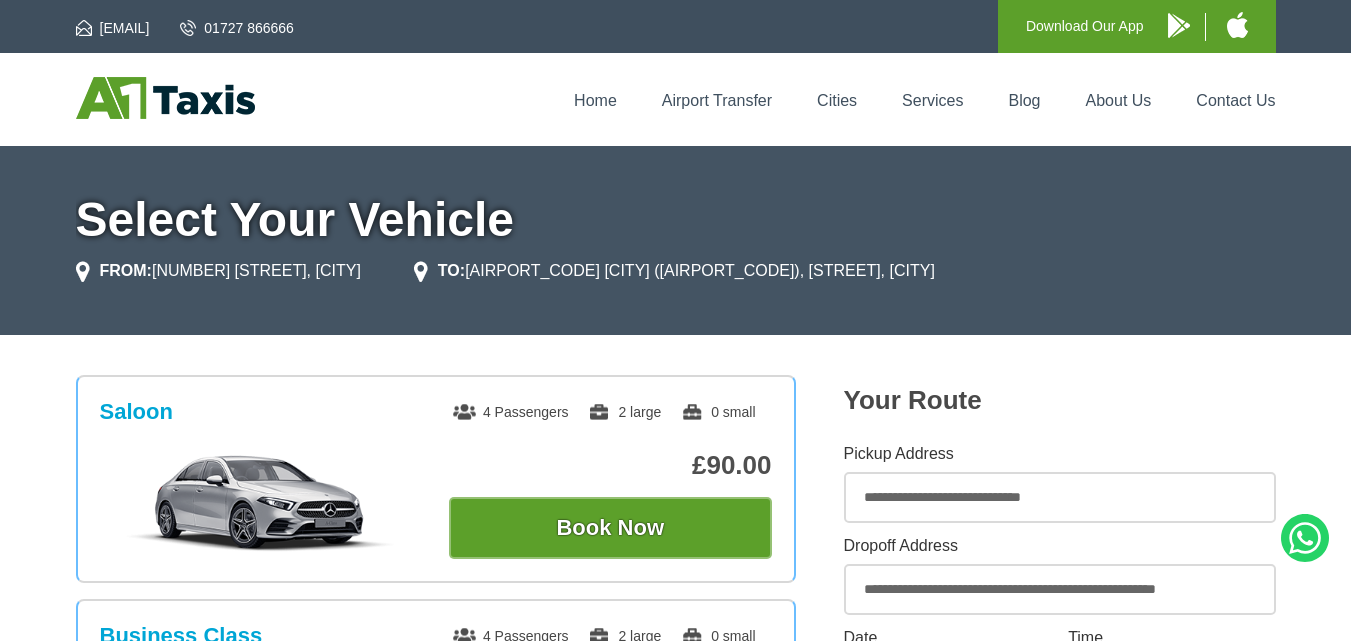 scroll, scrollTop: 0, scrollLeft: 0, axis: both 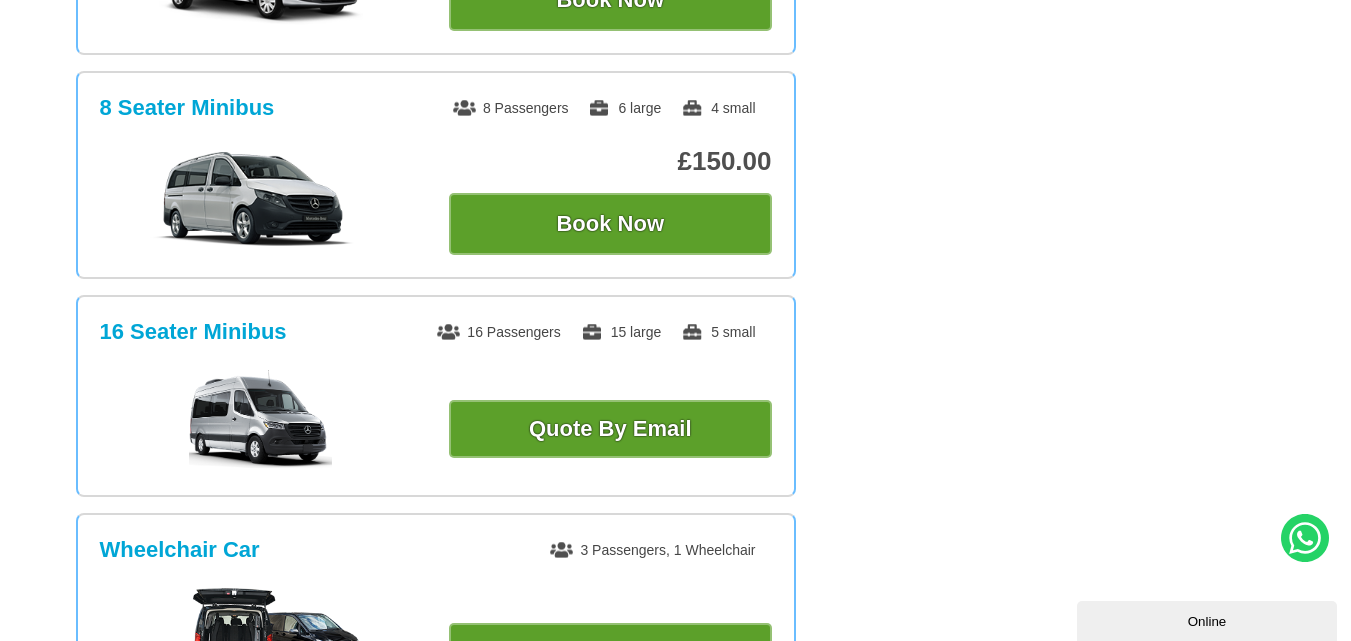 click on "Online" at bounding box center [1207, 621] 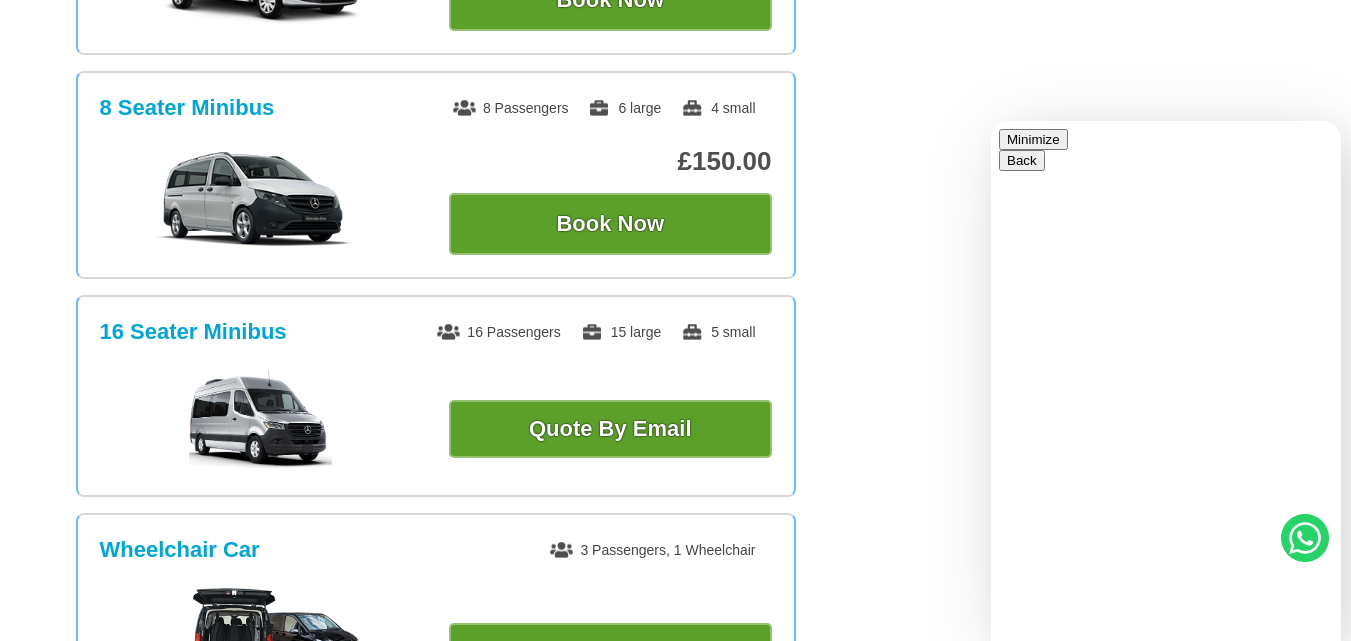 click on "New Conversation" at bounding box center (1166, 750) 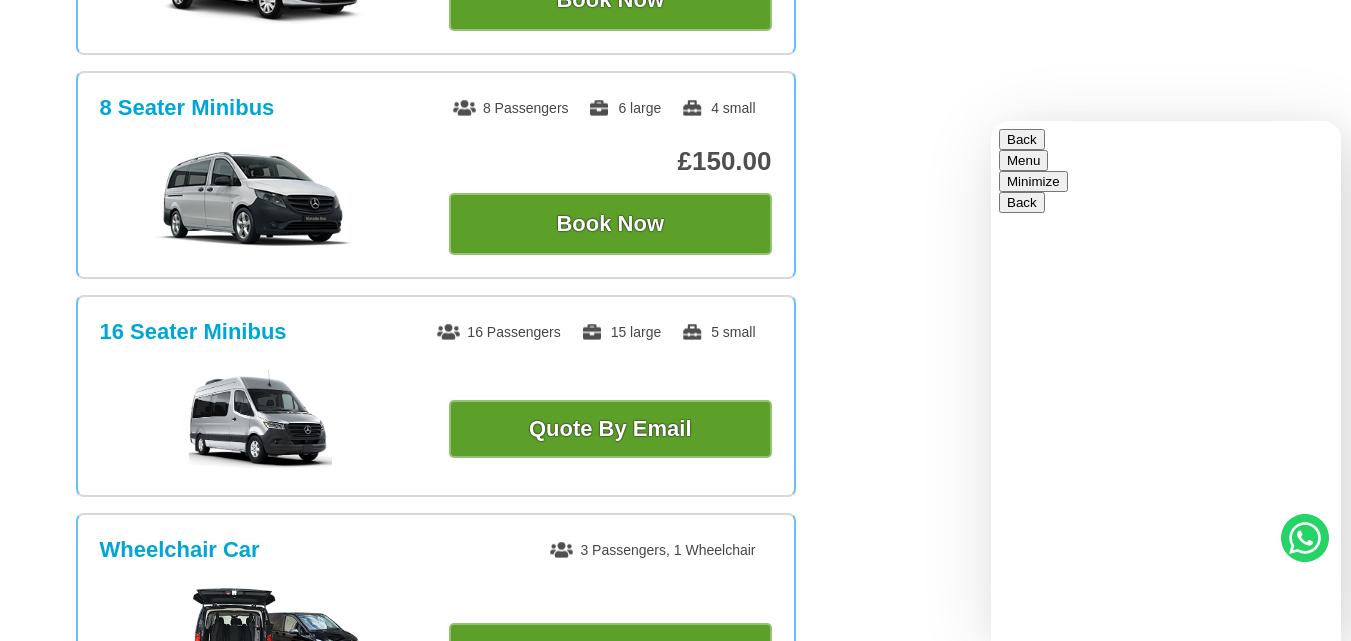 click at bounding box center (991, 121) 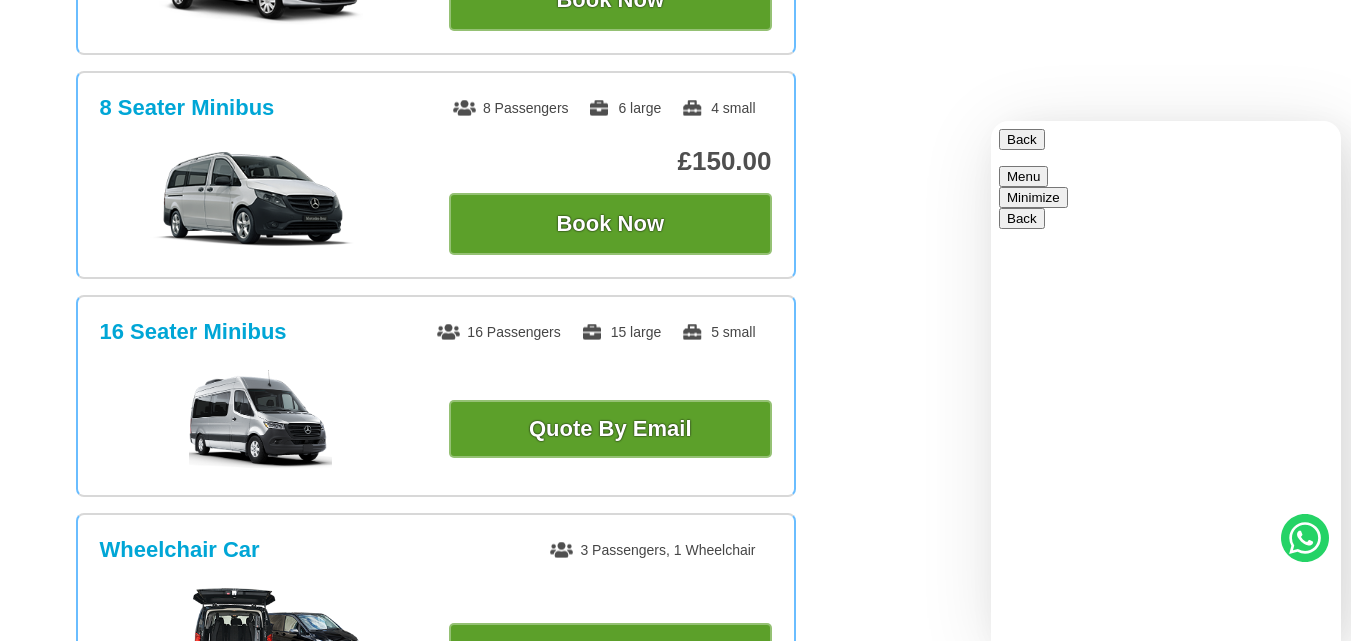type on "*" 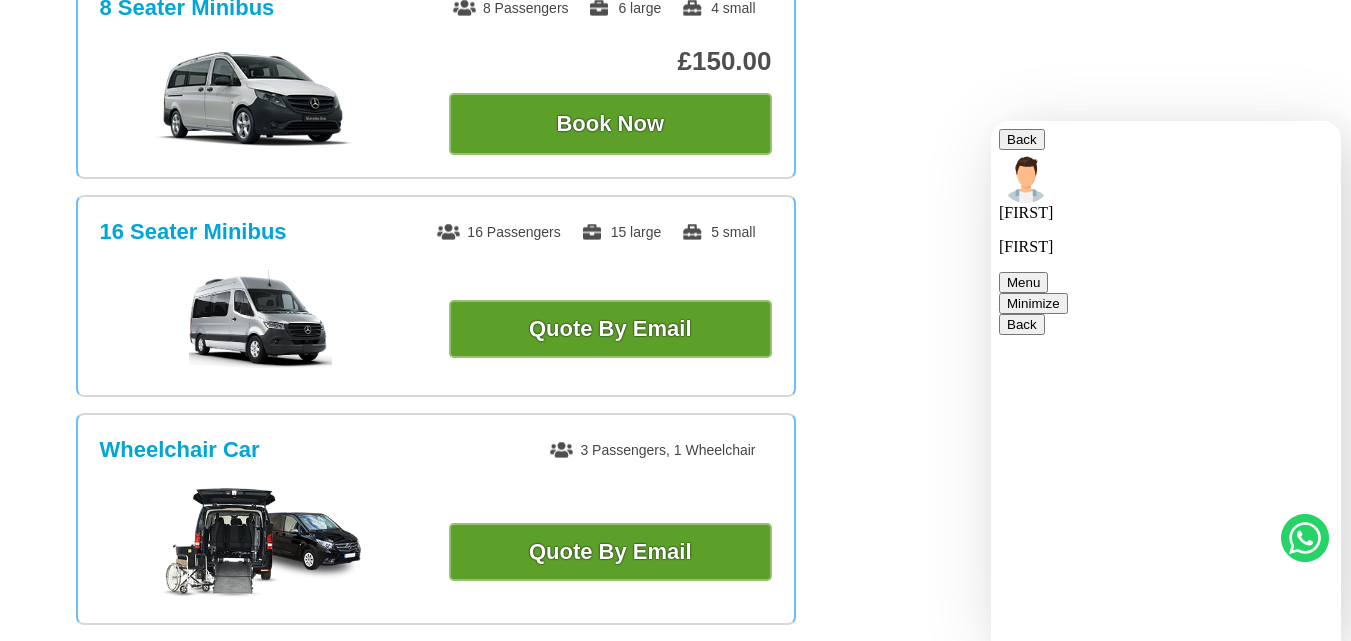 scroll, scrollTop: 1200, scrollLeft: 0, axis: vertical 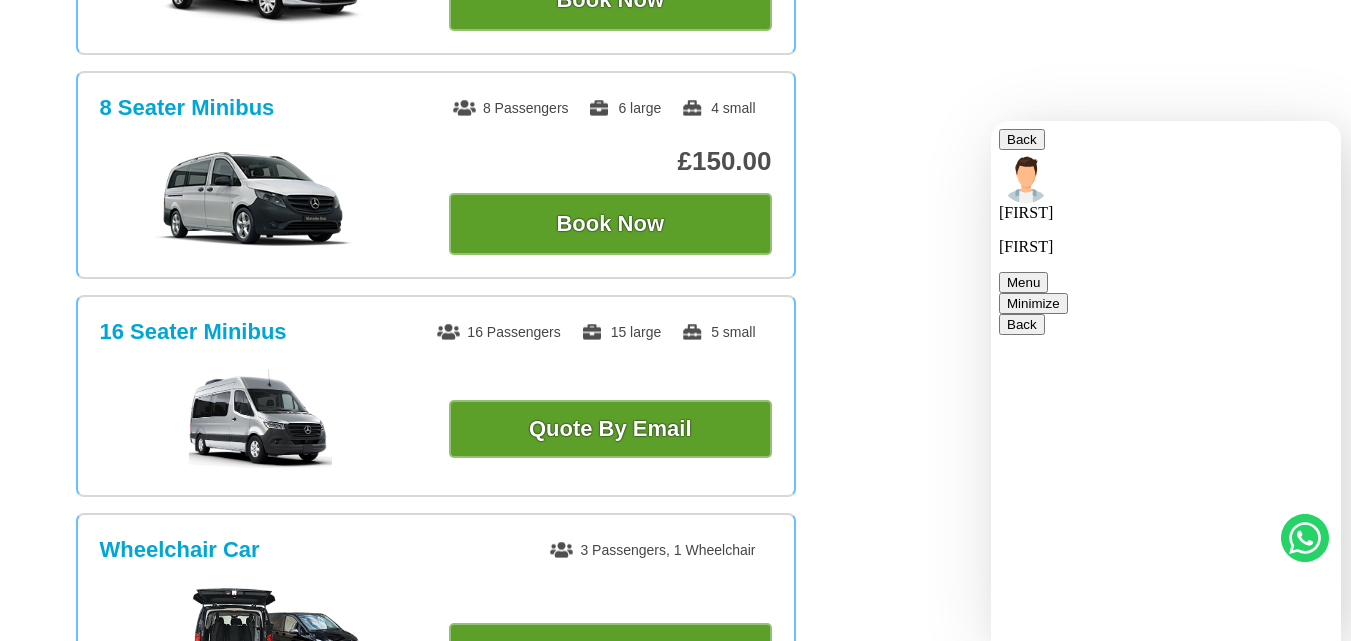 click on "**********" at bounding box center [991, 121] 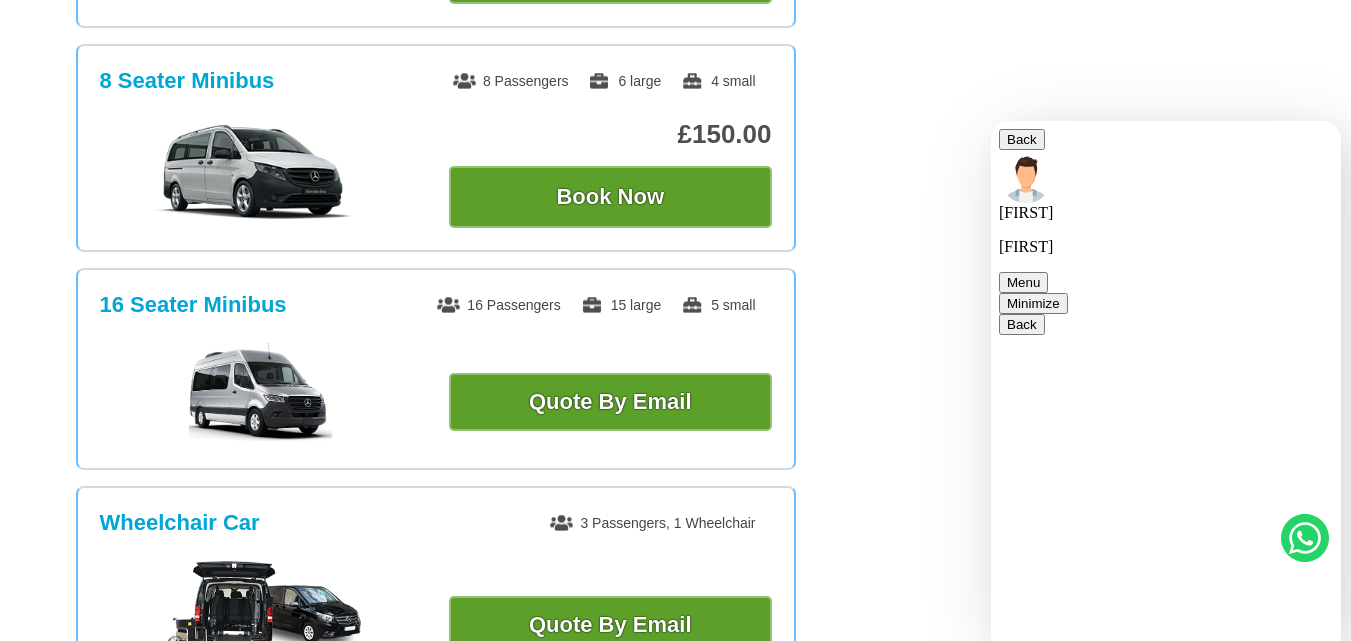 scroll, scrollTop: 1200, scrollLeft: 0, axis: vertical 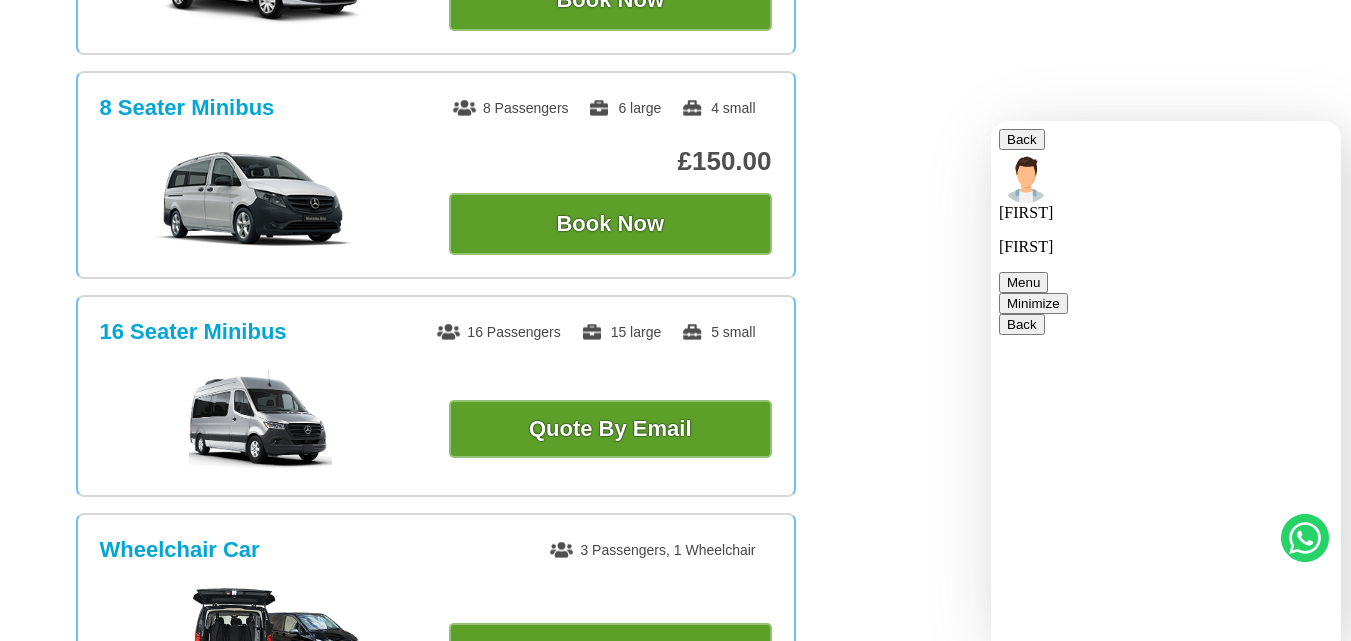 click on "**********" at bounding box center (991, 121) 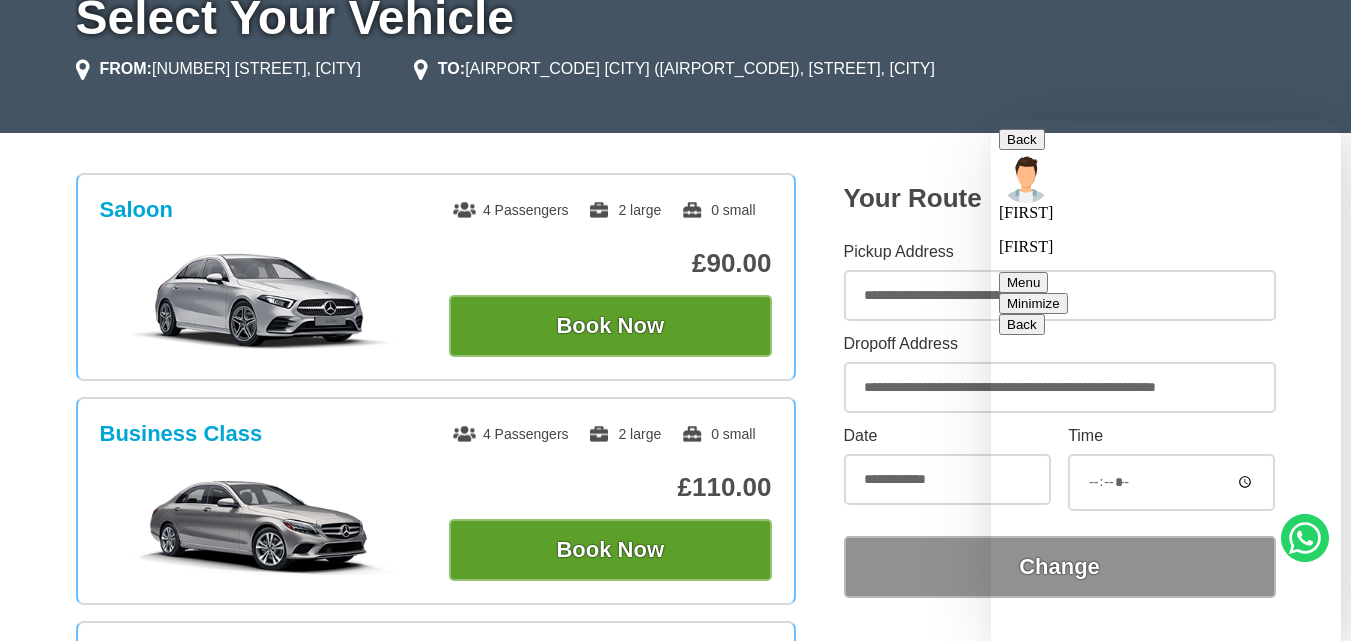 scroll, scrollTop: 200, scrollLeft: 0, axis: vertical 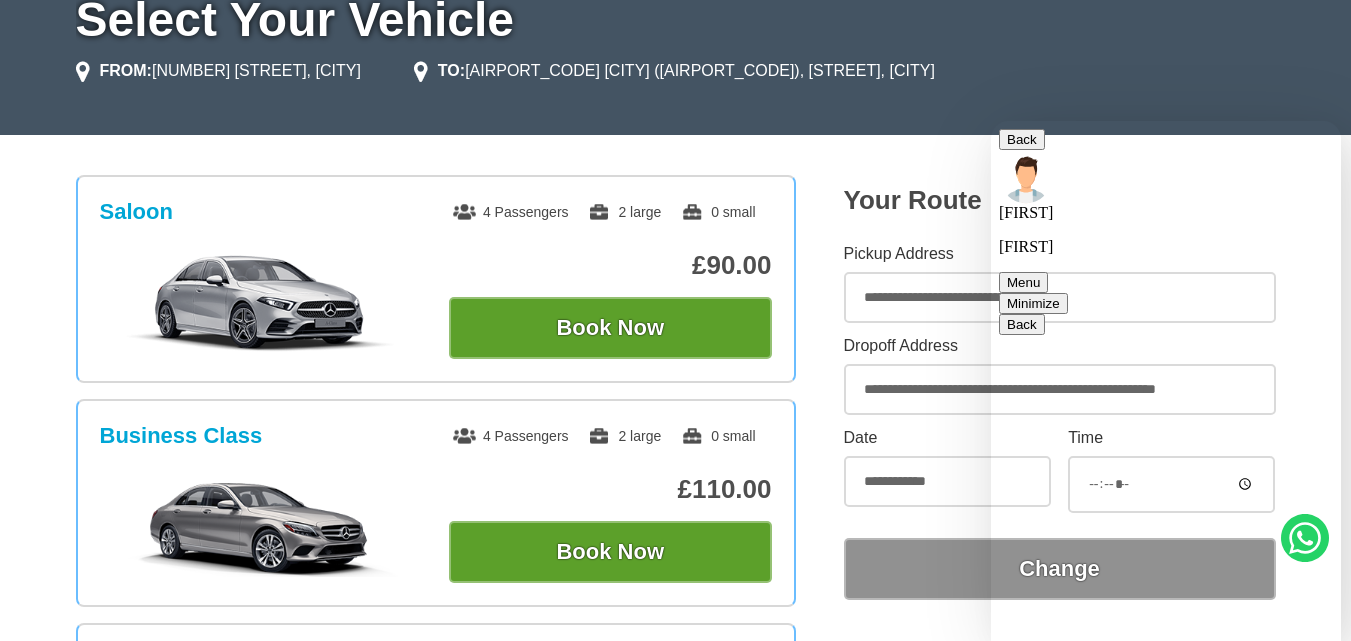 click on "Back" at bounding box center (1022, 139) 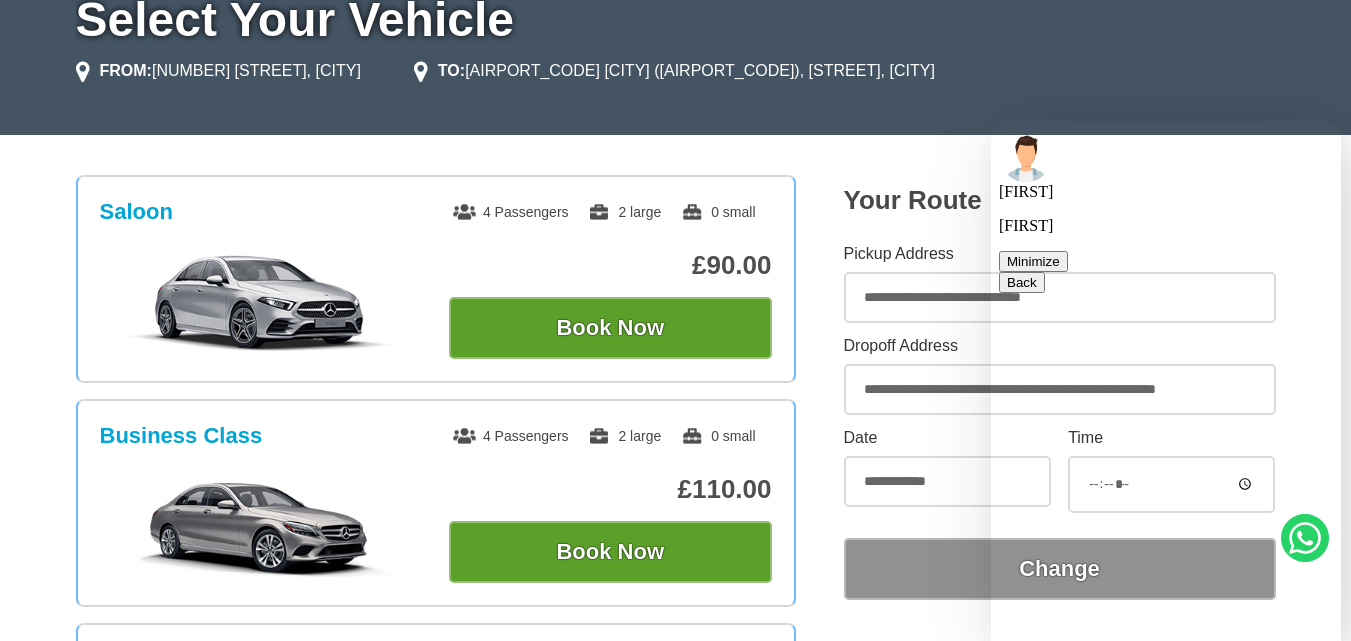 scroll, scrollTop: 0, scrollLeft: 0, axis: both 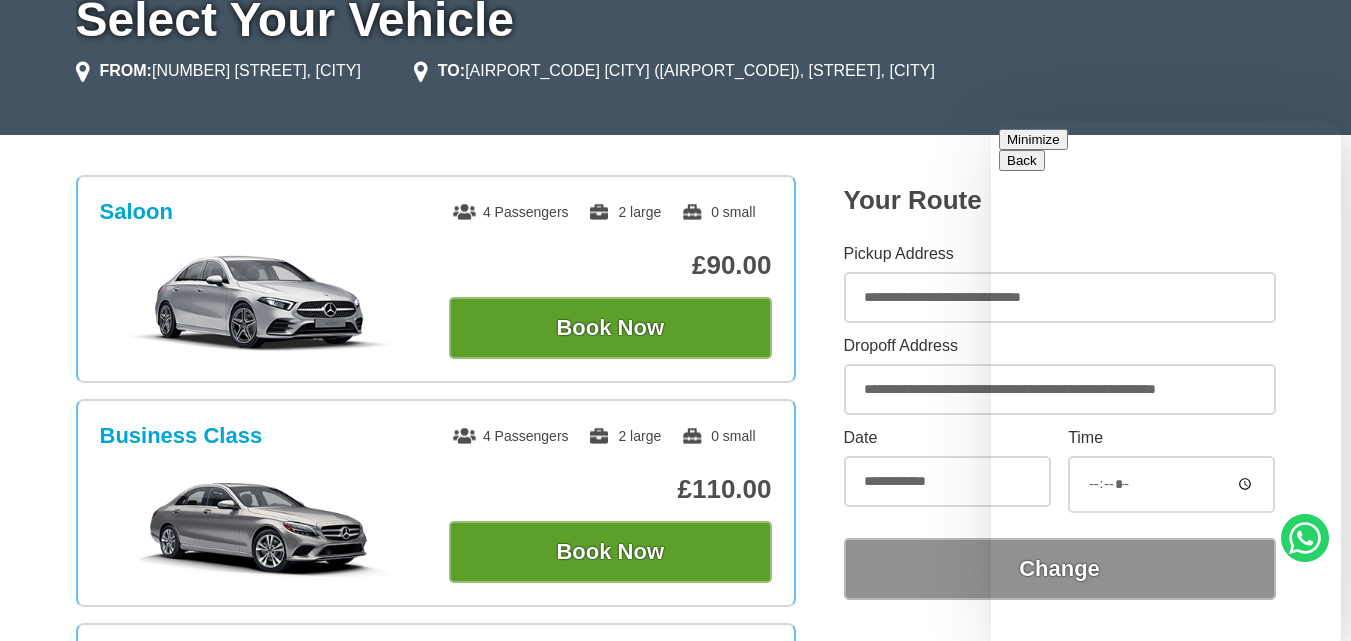 click on "Minimize" at bounding box center (1033, 139) 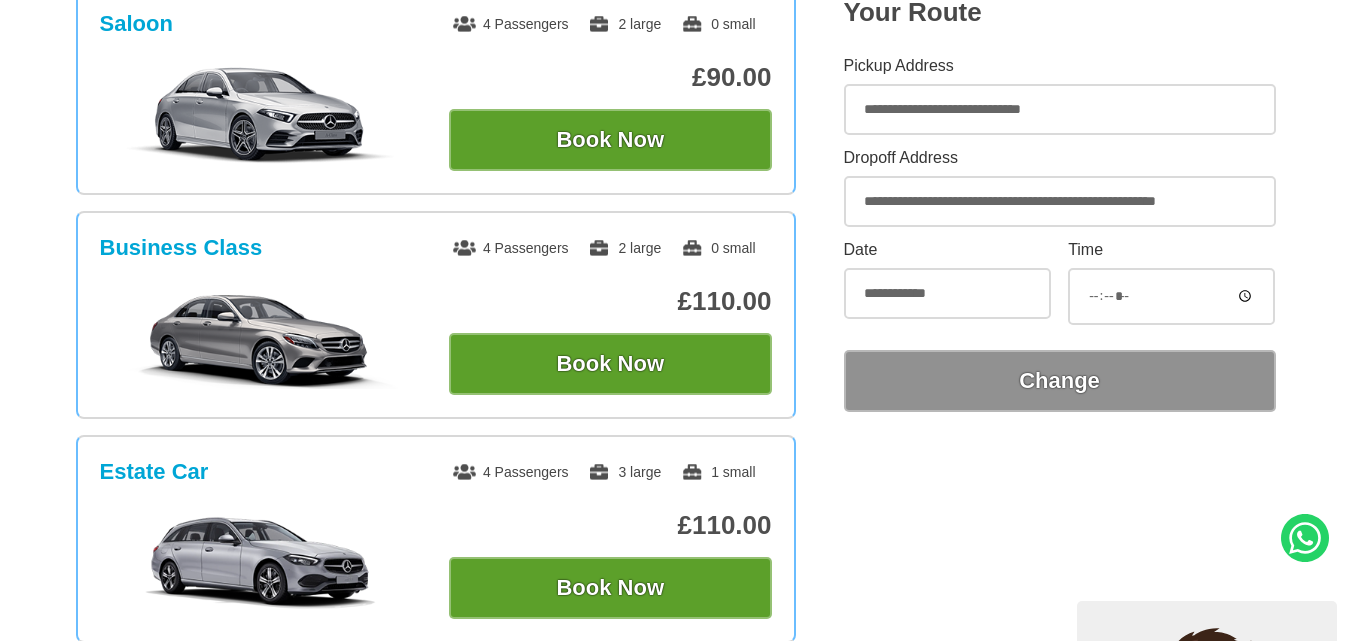 scroll, scrollTop: 400, scrollLeft: 0, axis: vertical 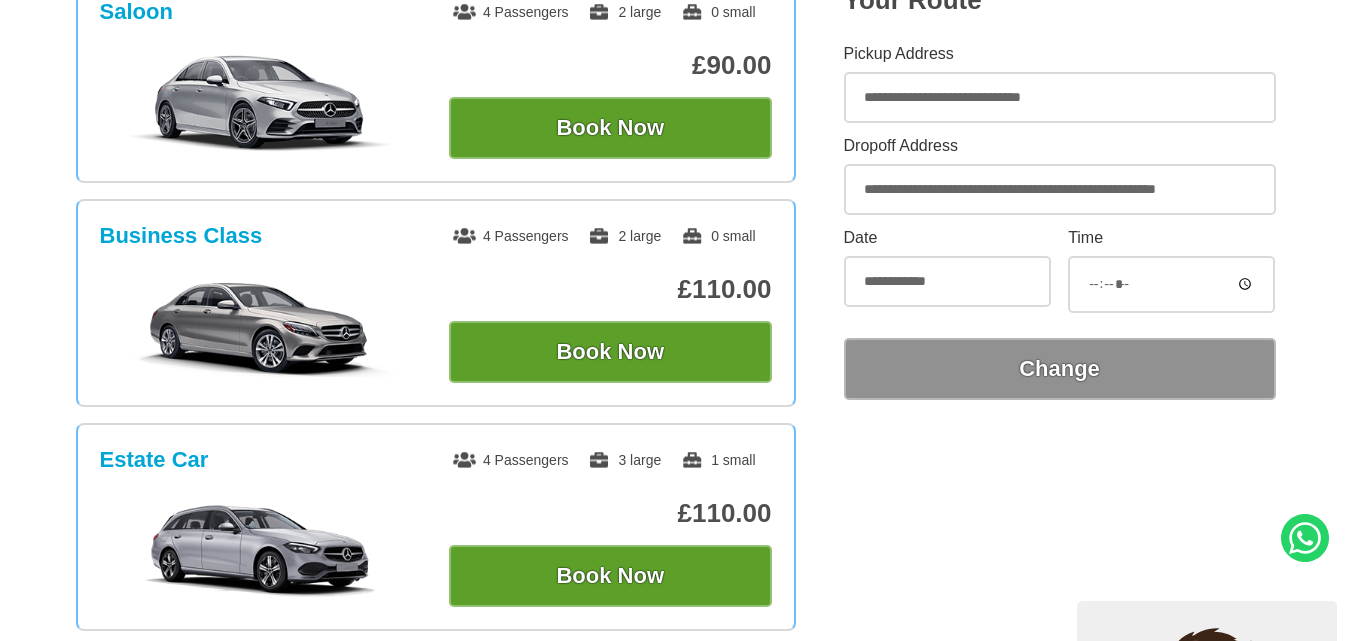 click on "*****" at bounding box center [1171, 284] 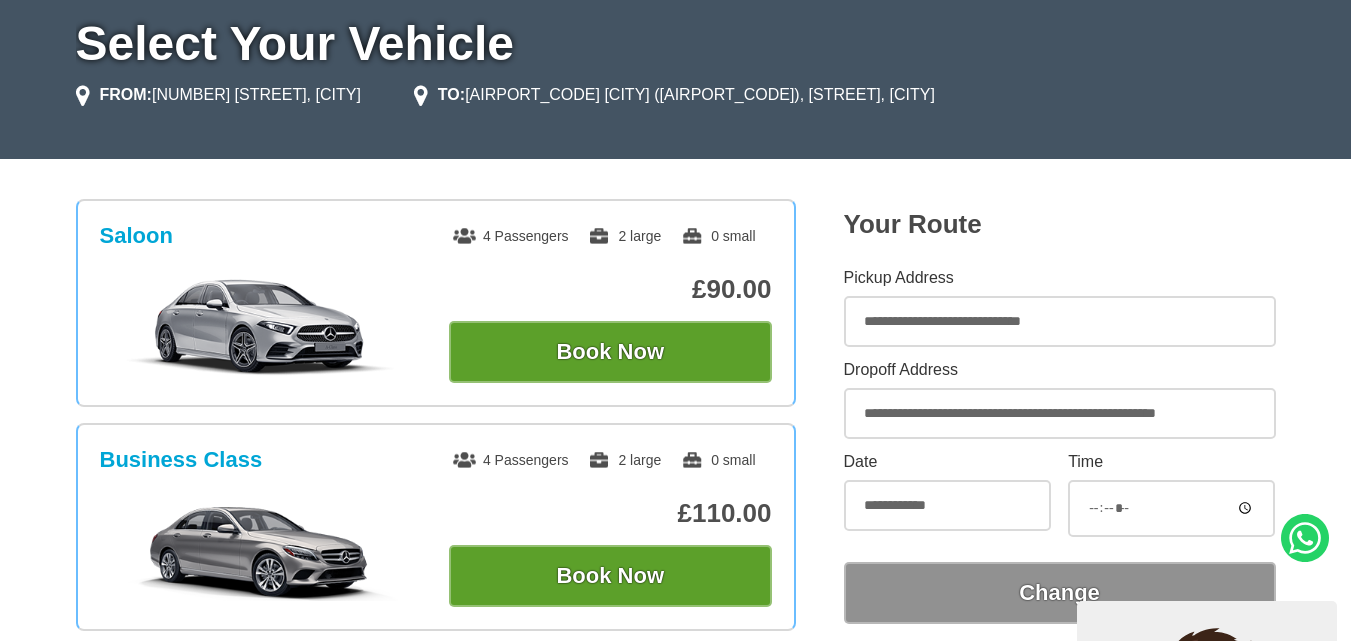 scroll, scrollTop: 400, scrollLeft: 0, axis: vertical 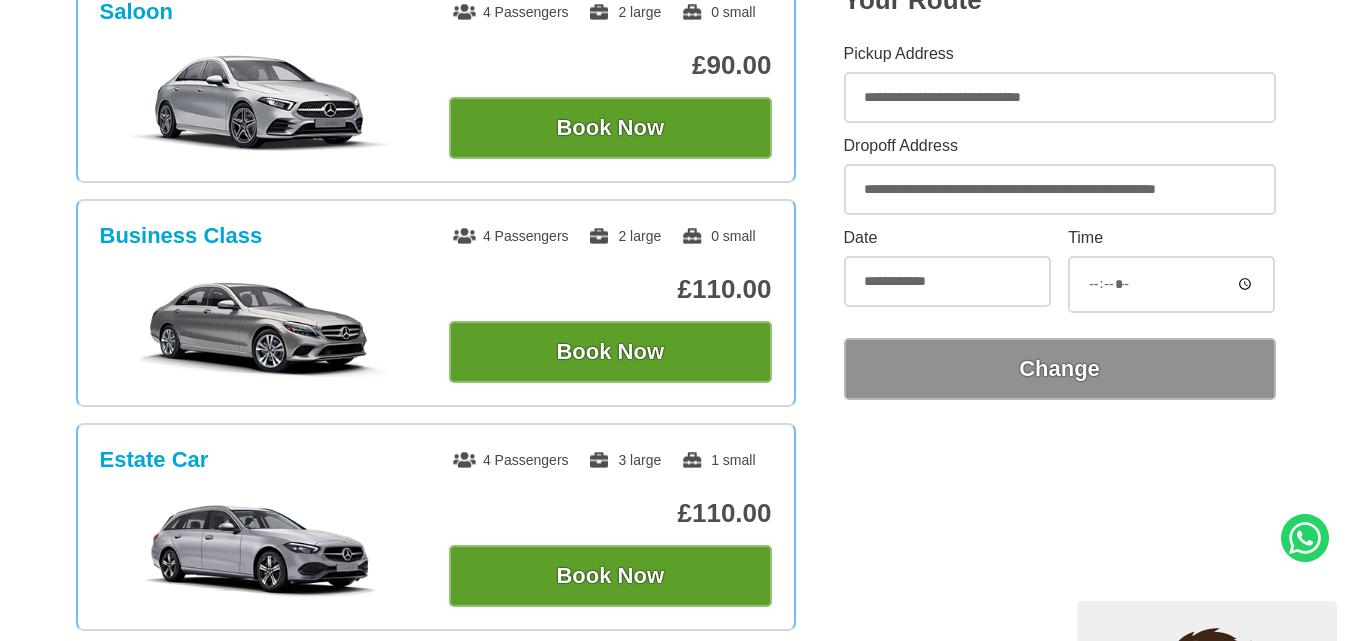 click on "Saloon
4 Passengers
2 large
0 small
£90.00
Book Now
Business Class
4 Passengers 2 large" at bounding box center (675, 750) 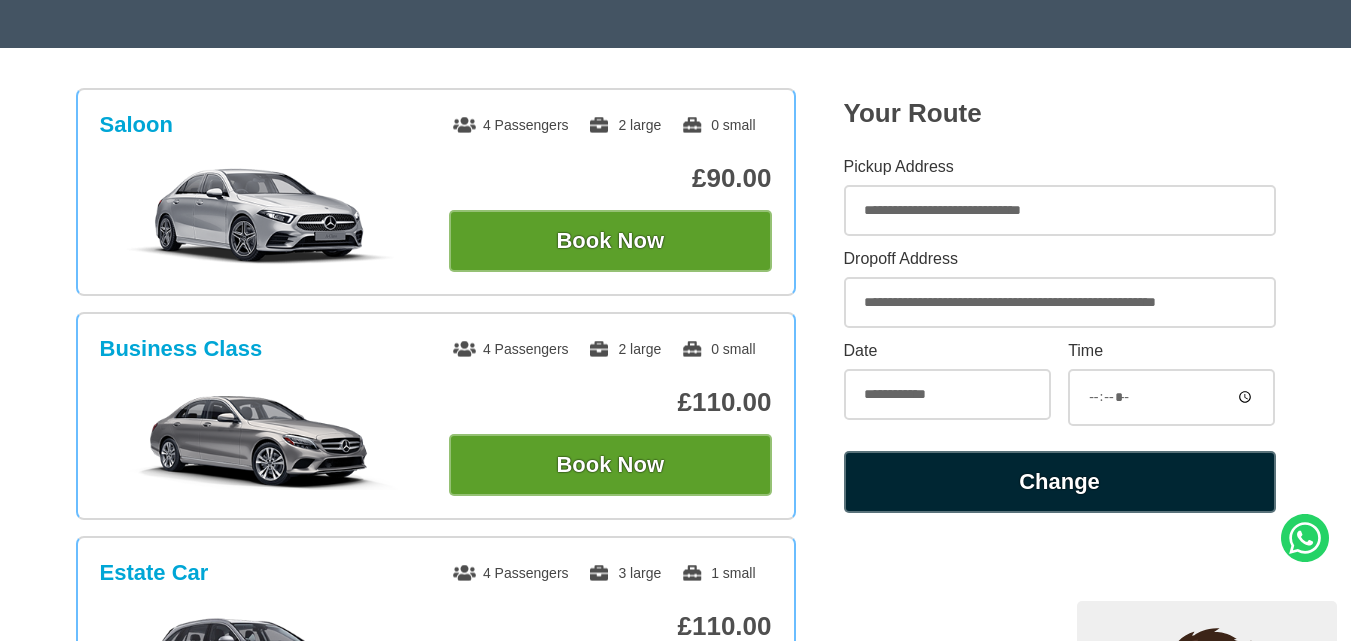 scroll, scrollTop: 400, scrollLeft: 0, axis: vertical 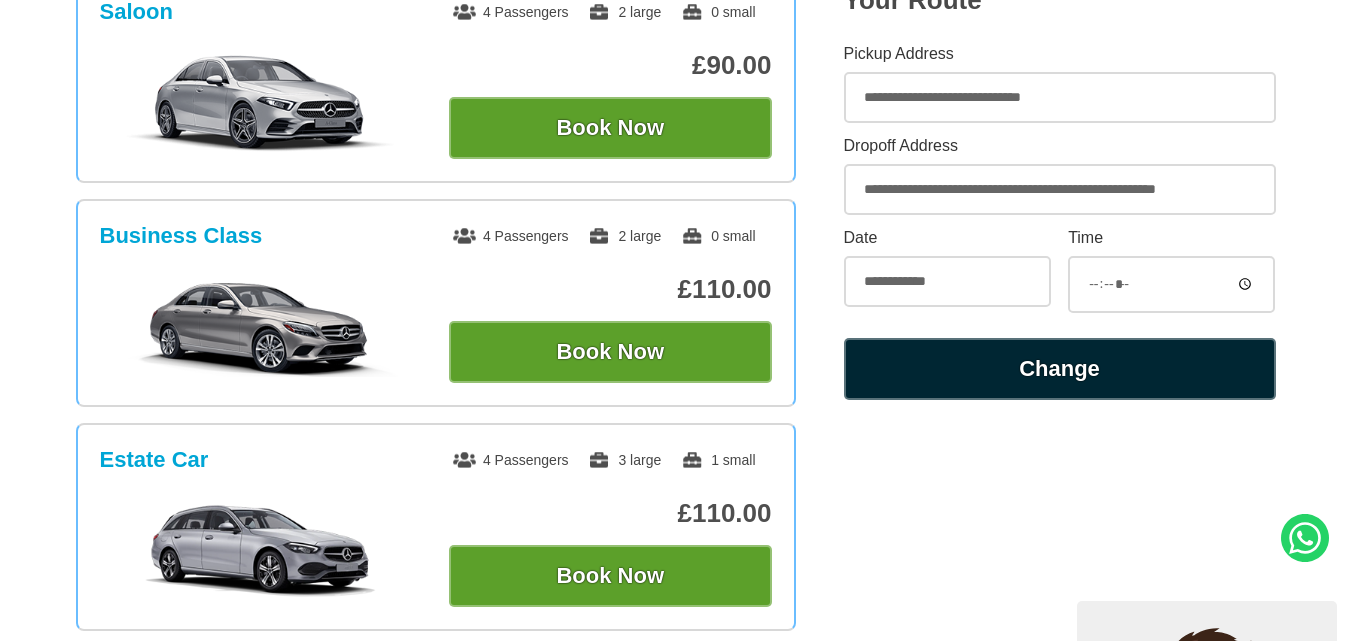 click on "Change" at bounding box center [1060, 369] 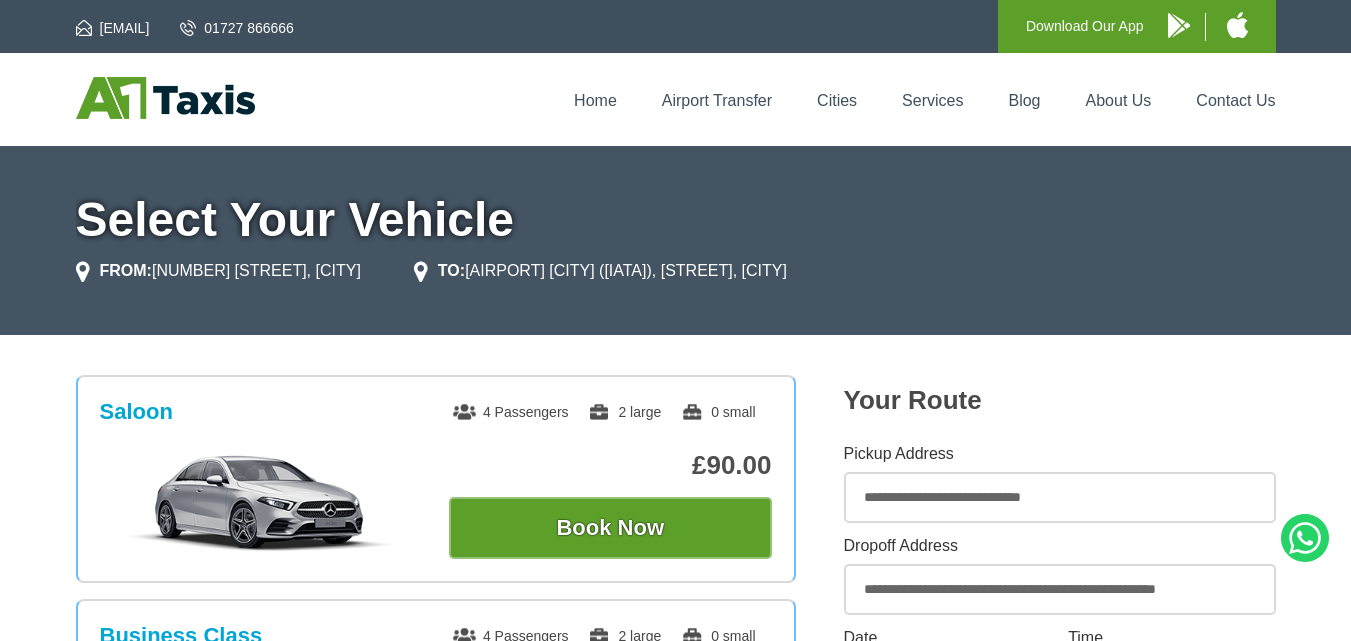 scroll, scrollTop: 0, scrollLeft: 0, axis: both 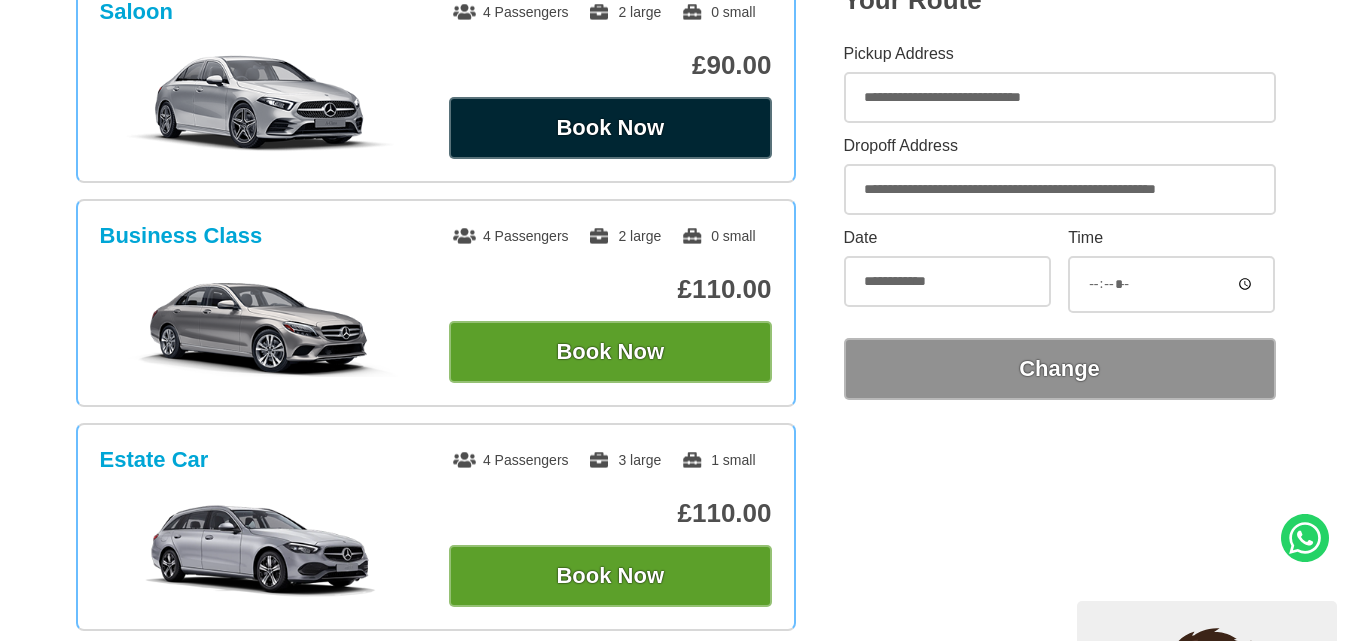 click on "Book Now" at bounding box center (610, 128) 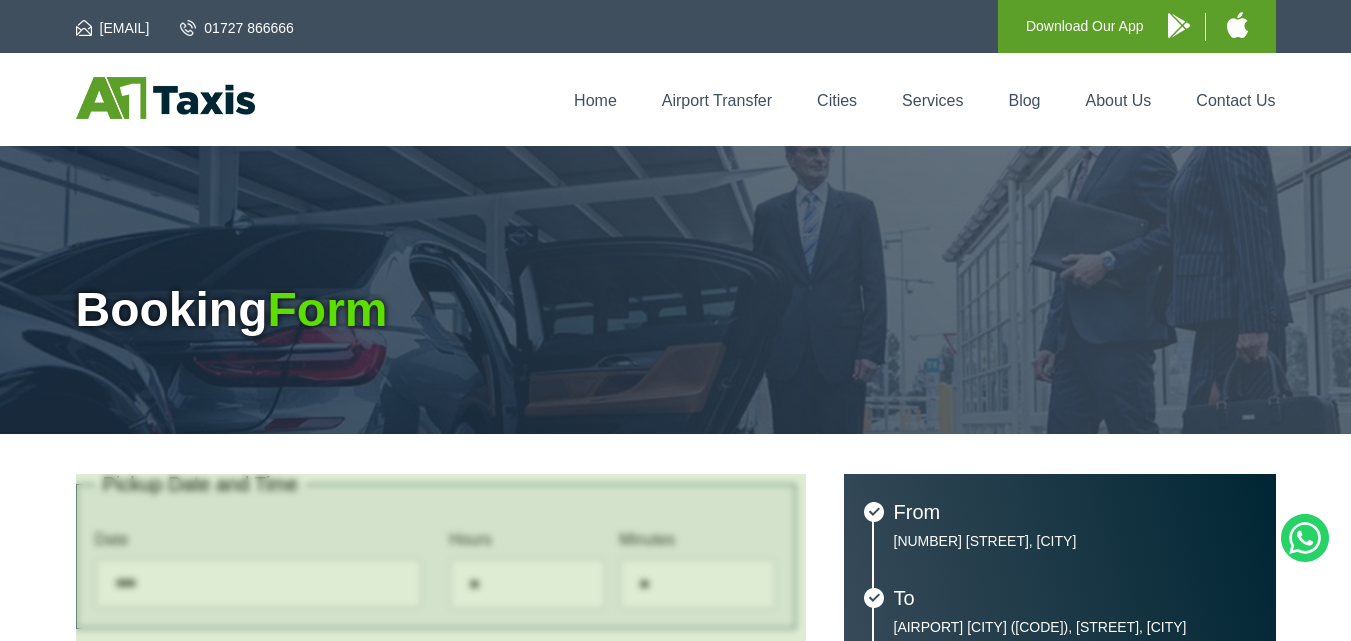 scroll, scrollTop: 0, scrollLeft: 0, axis: both 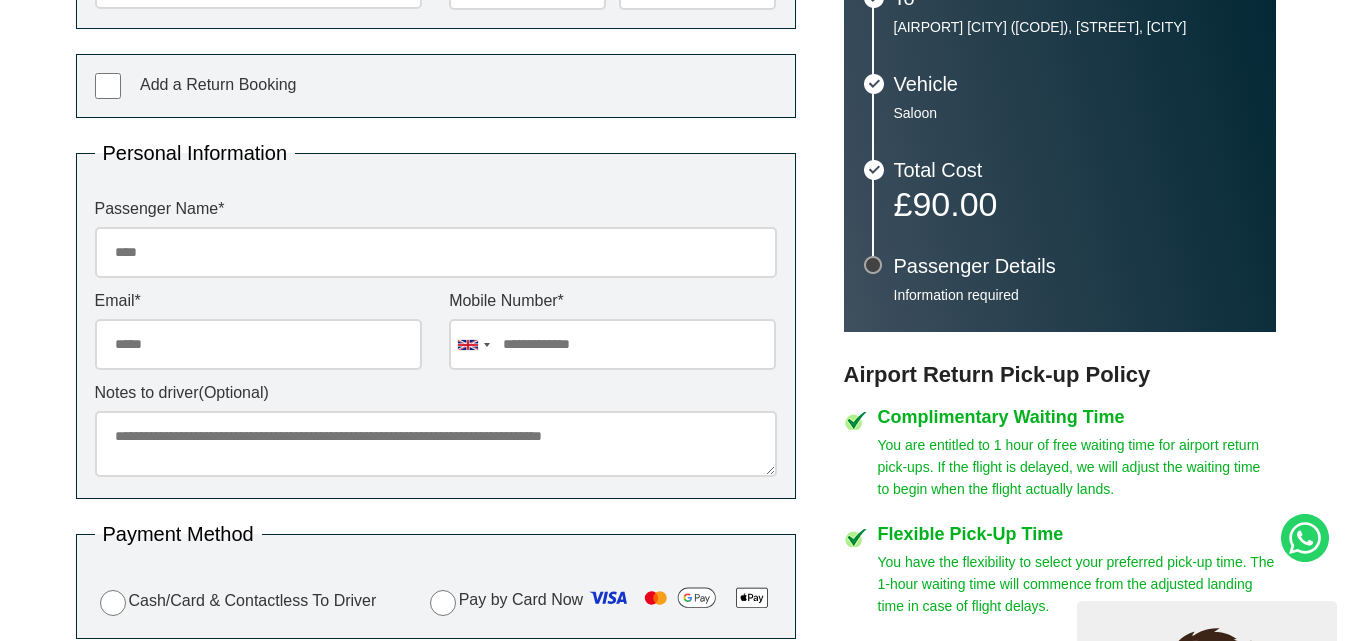 click on "Passenger Name  *" at bounding box center [436, 252] 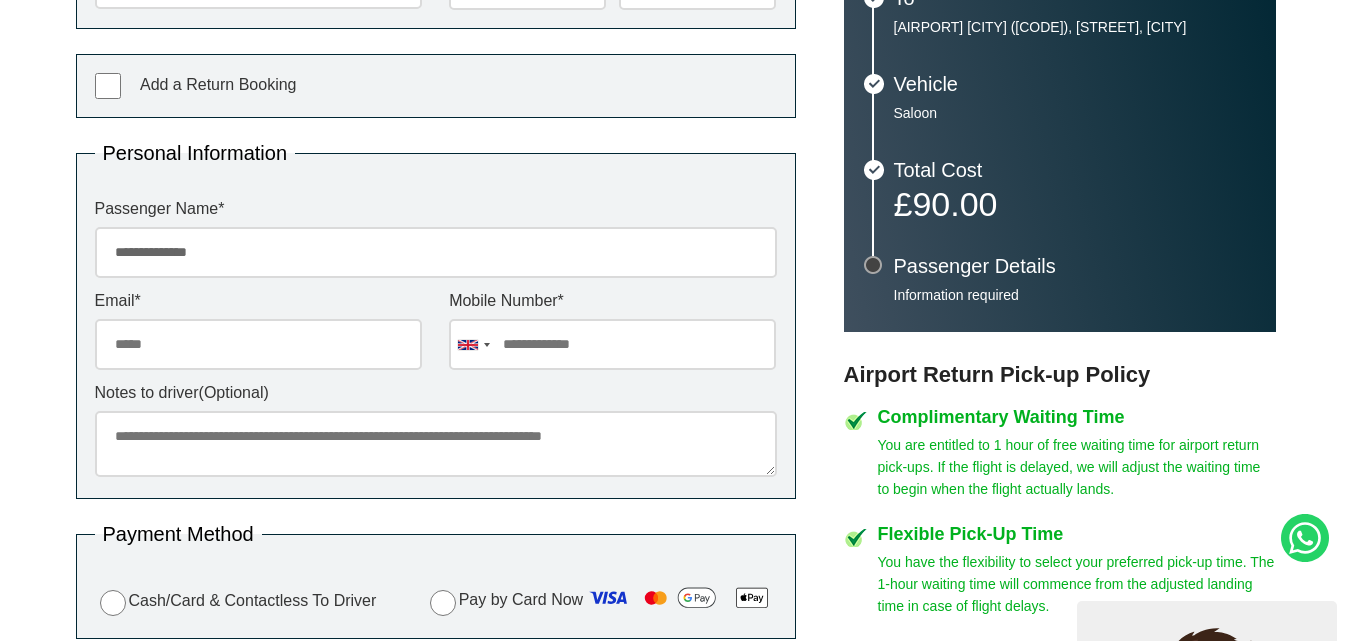 type on "**********" 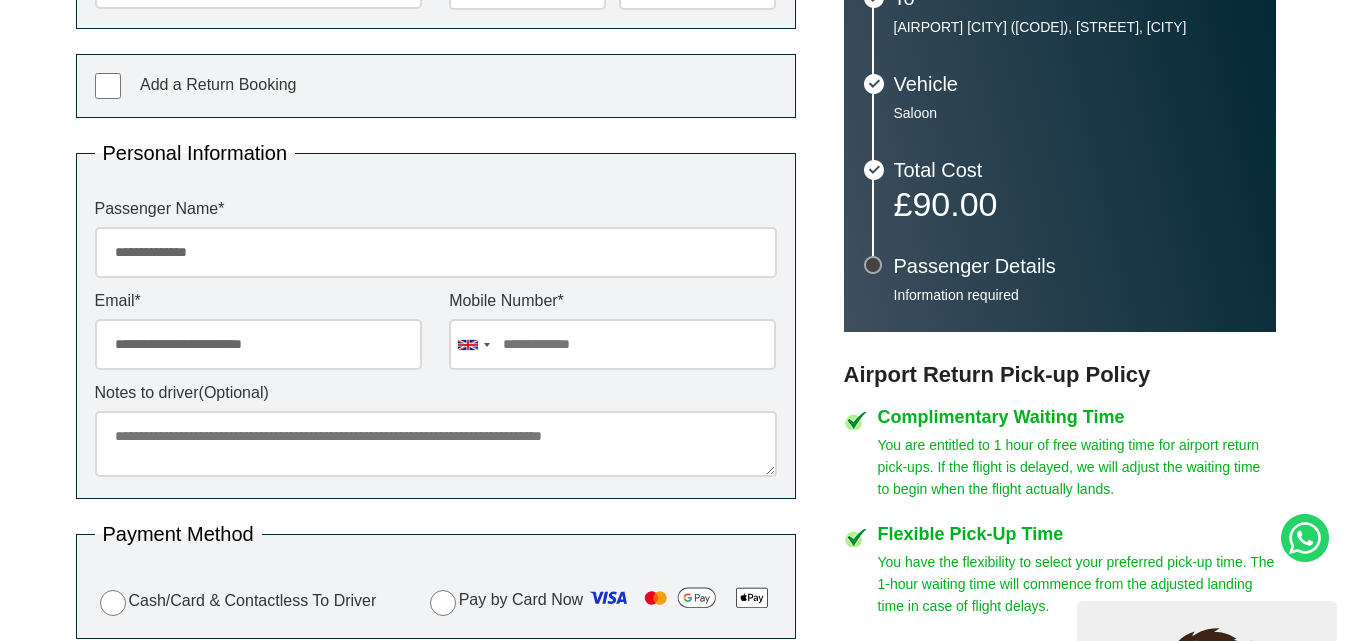 type on "**********" 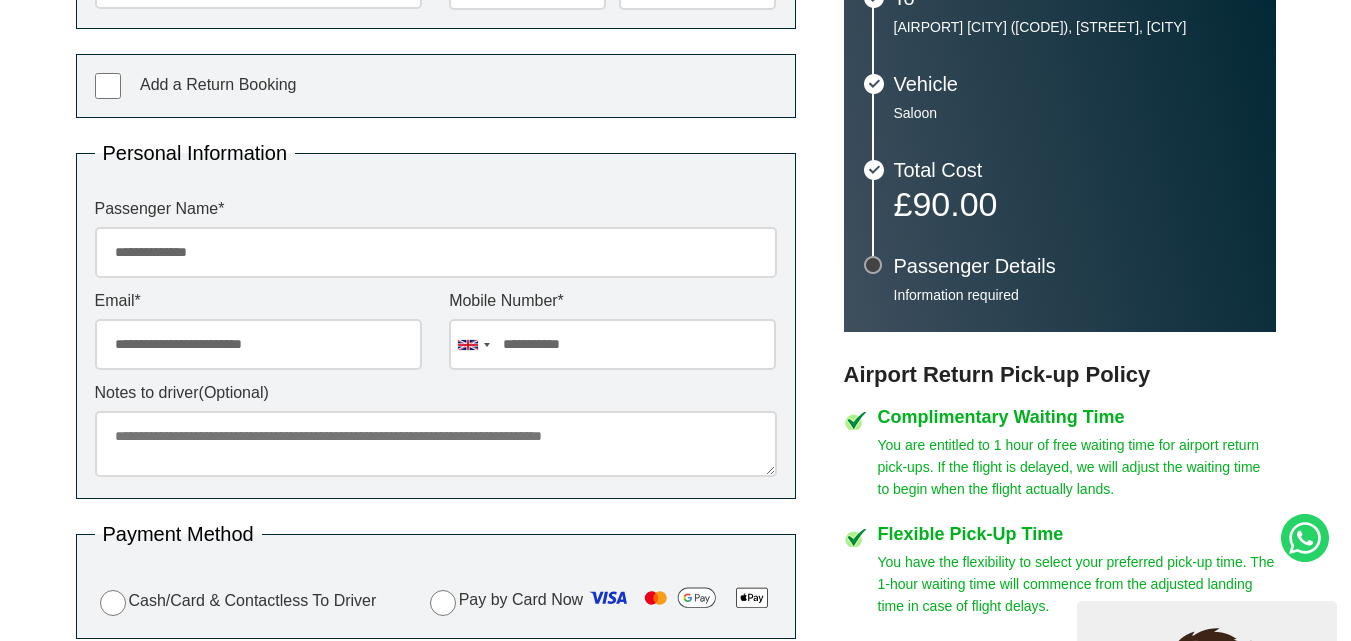 click on "**********" at bounding box center [436, 252] 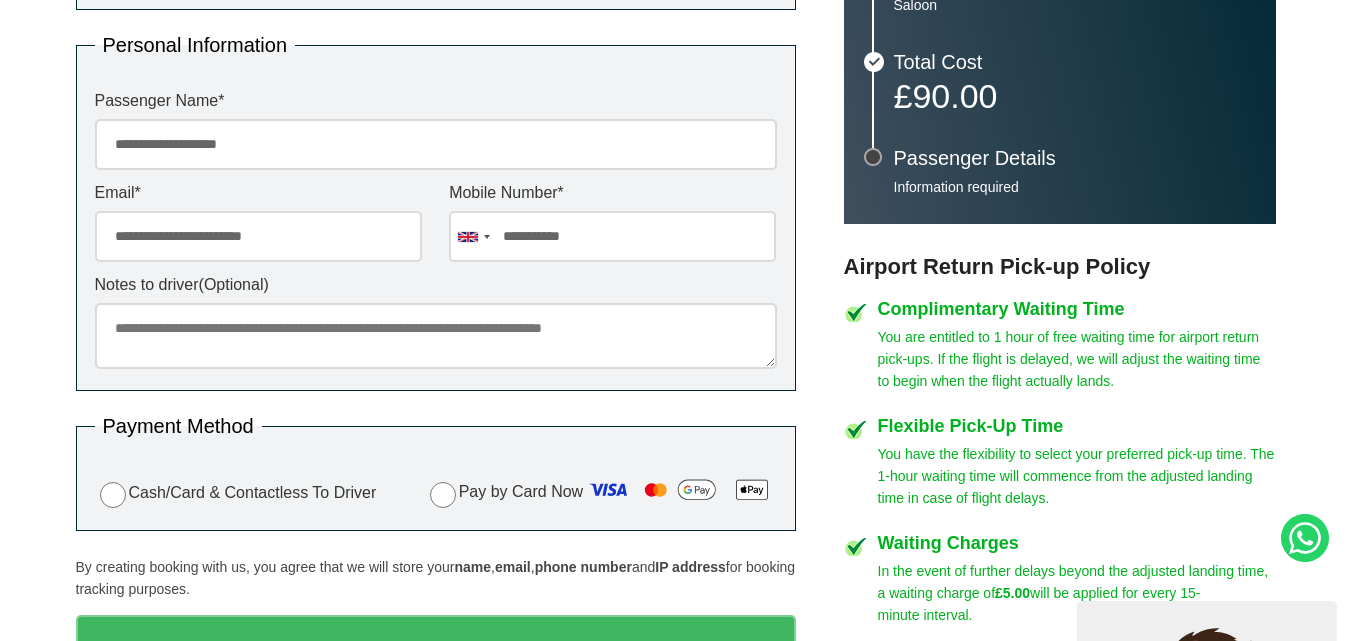 scroll, scrollTop: 800, scrollLeft: 0, axis: vertical 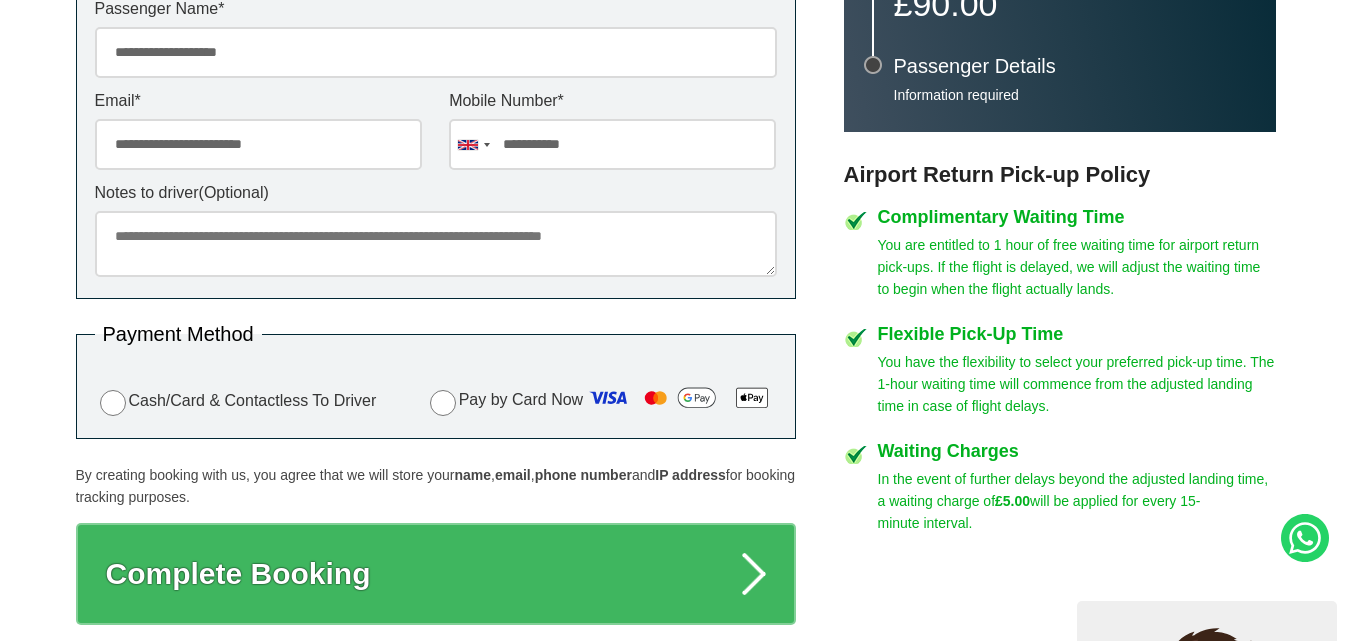 type on "**********" 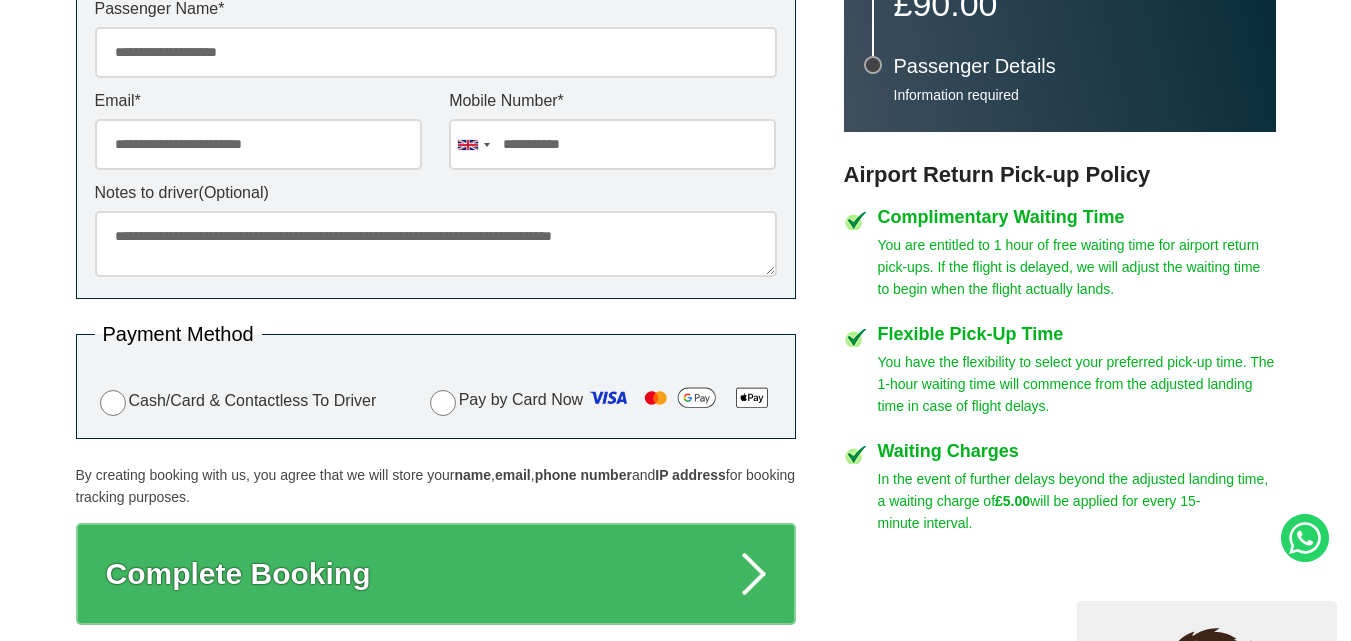 click on "**********" at bounding box center (436, 244) 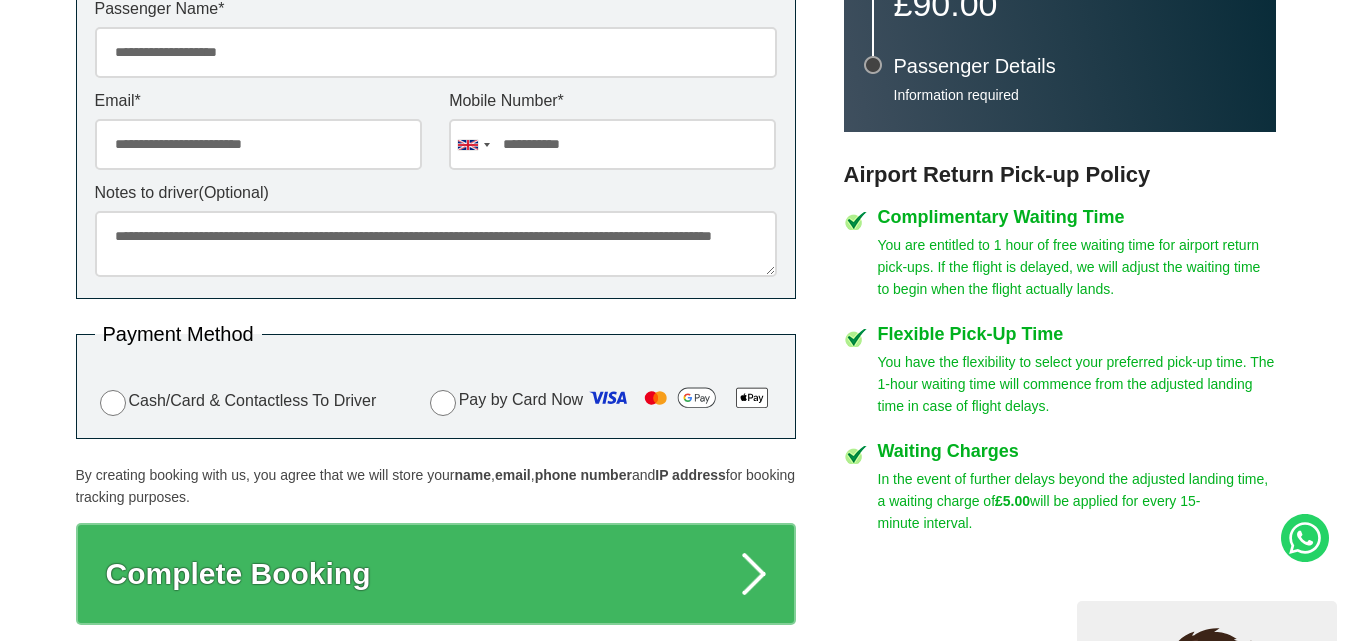 click on "**********" at bounding box center (436, 244) 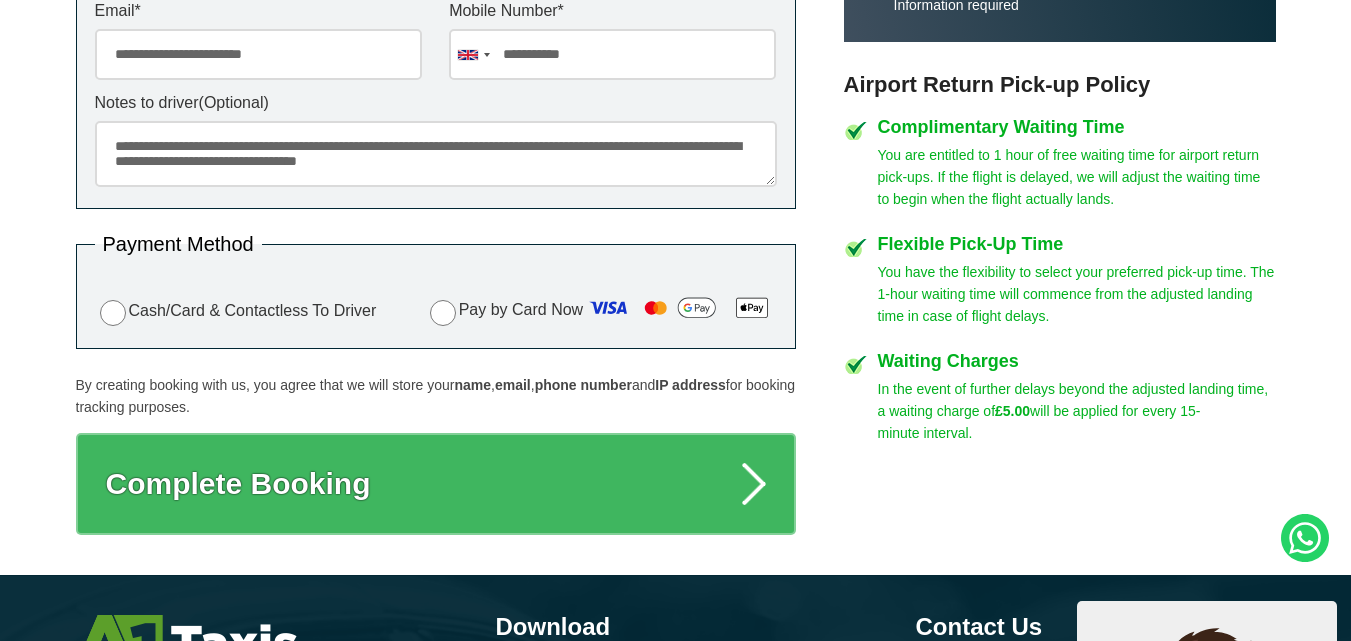 scroll, scrollTop: 1000, scrollLeft: 0, axis: vertical 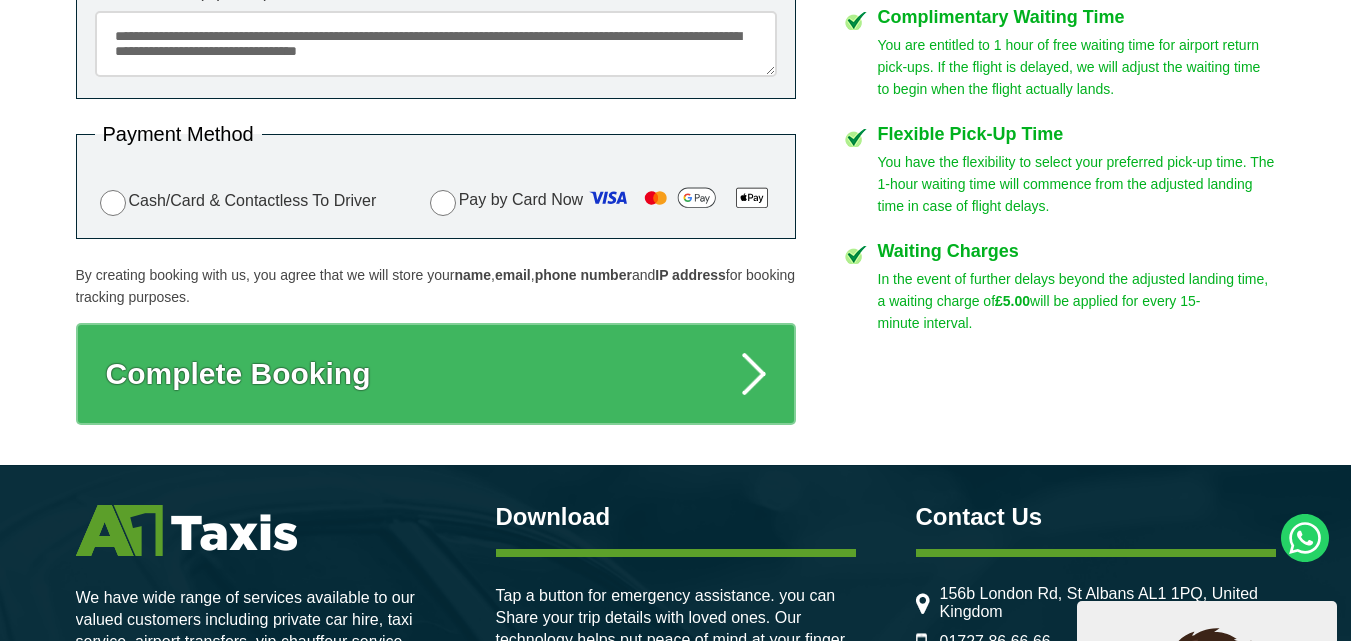type on "**********" 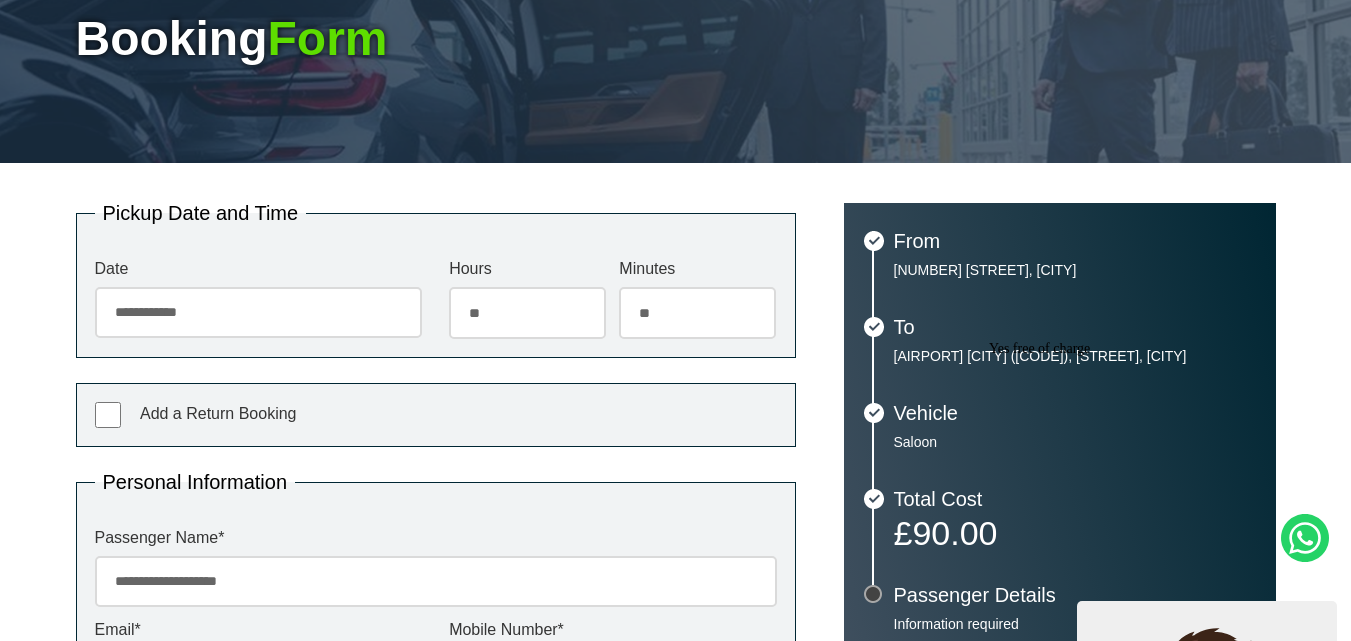 scroll, scrollTop: 400, scrollLeft: 0, axis: vertical 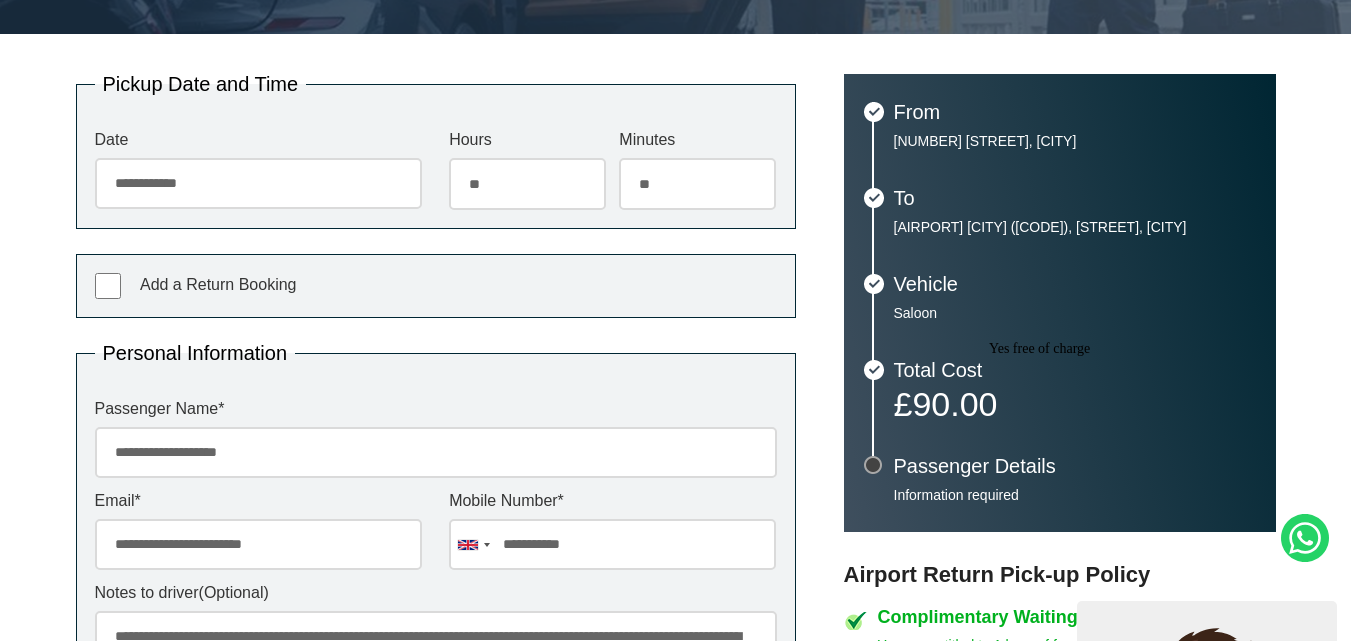 click on "[FIRST]" at bounding box center (1207, 851) 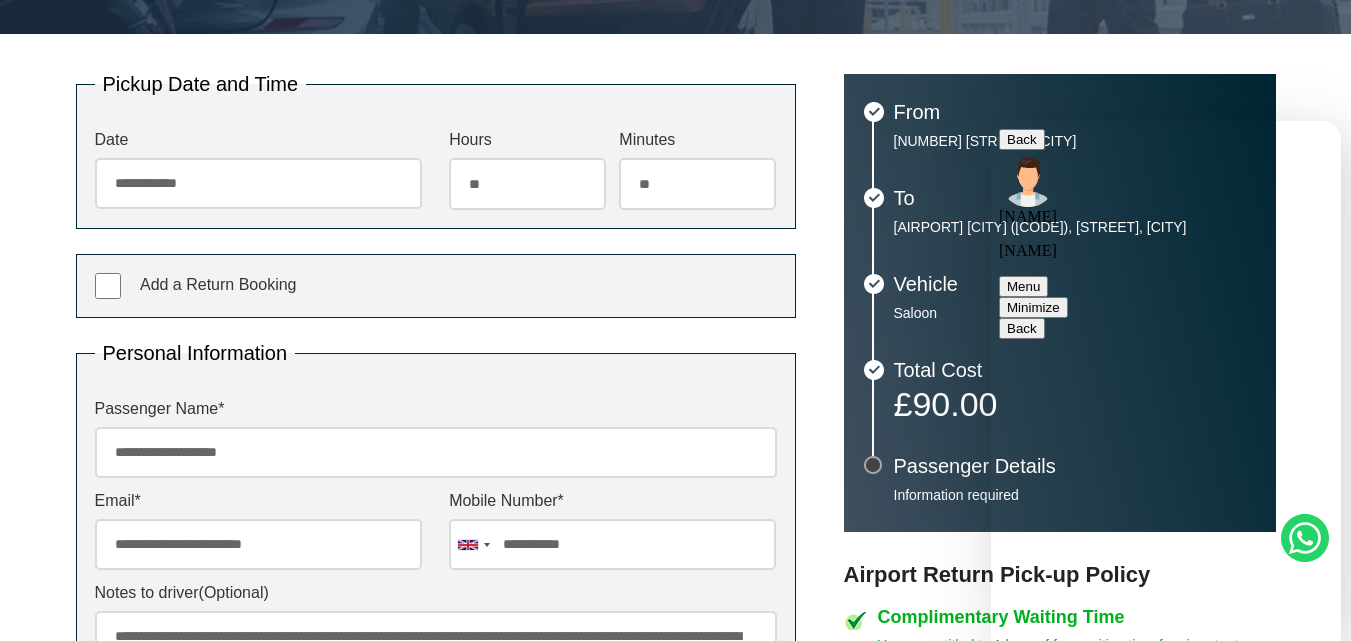scroll, scrollTop: 135, scrollLeft: 0, axis: vertical 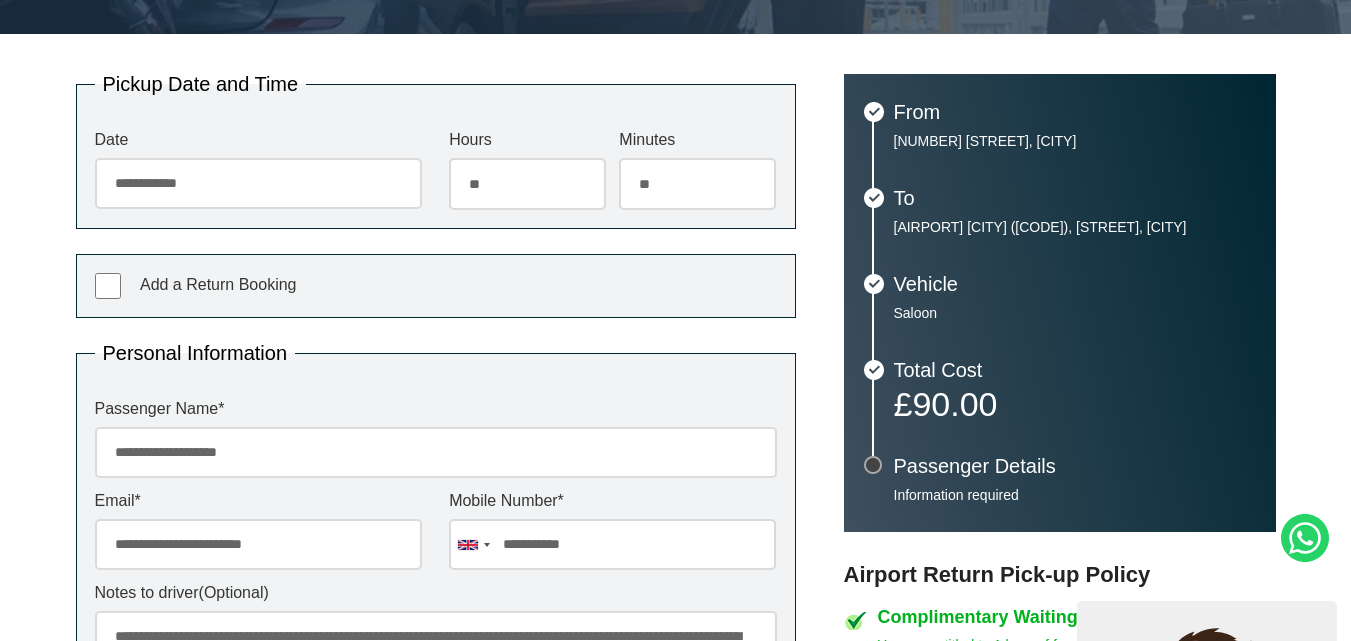 click on "From" at bounding box center [1075, 112] 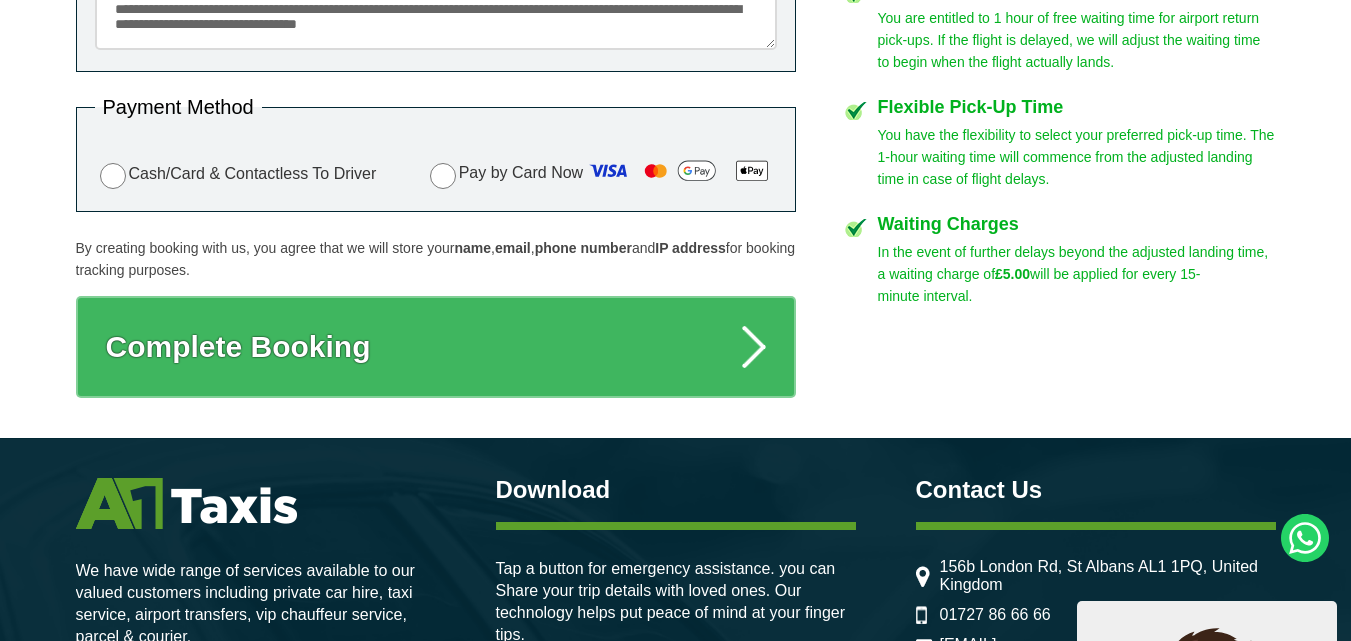 scroll, scrollTop: 1200, scrollLeft: 0, axis: vertical 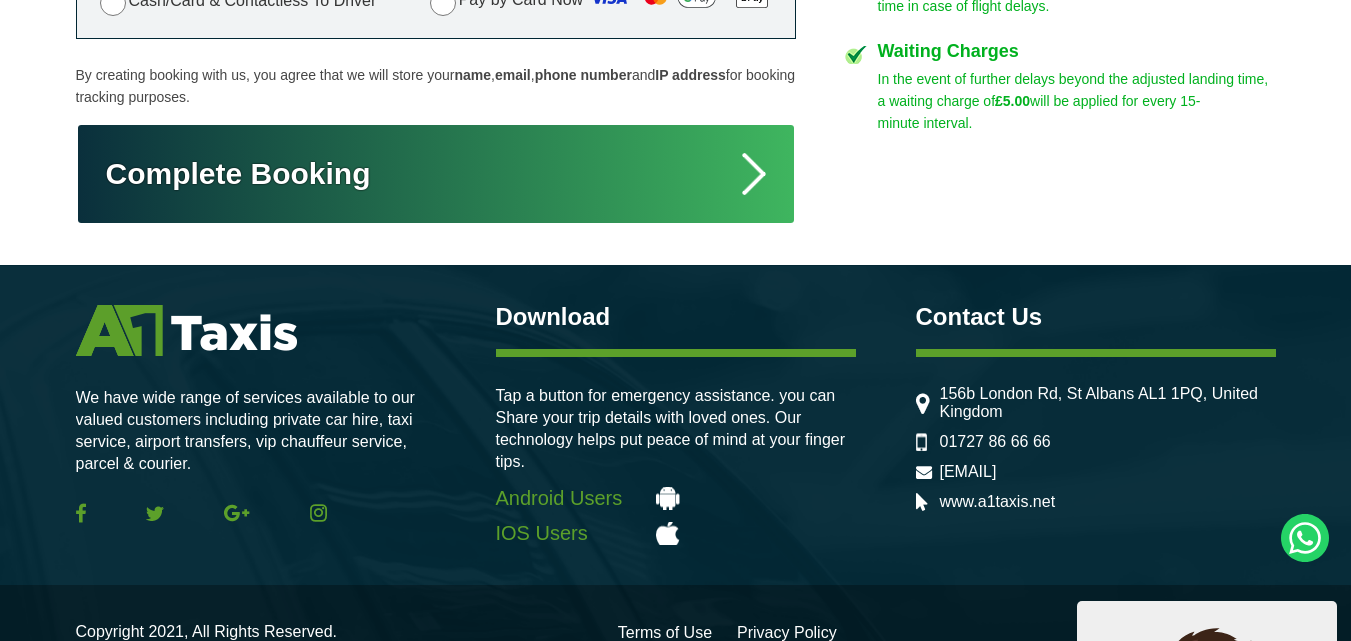 click on "Complete Booking" at bounding box center (436, 174) 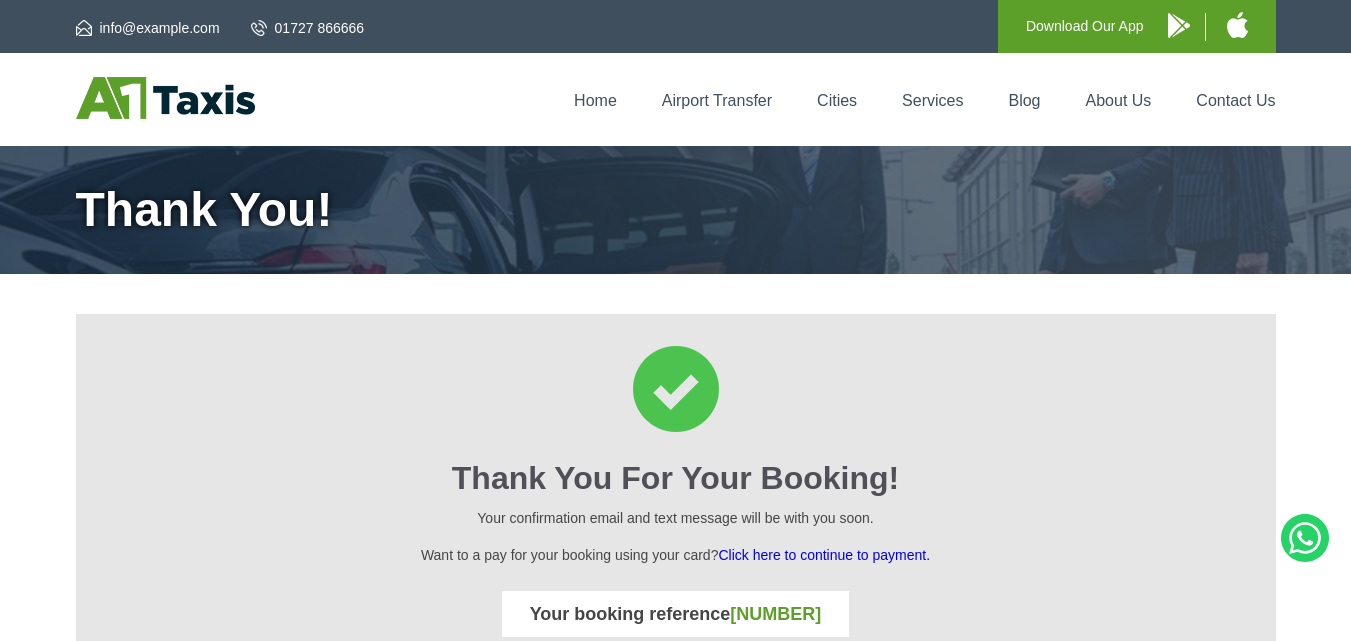 scroll, scrollTop: 0, scrollLeft: 0, axis: both 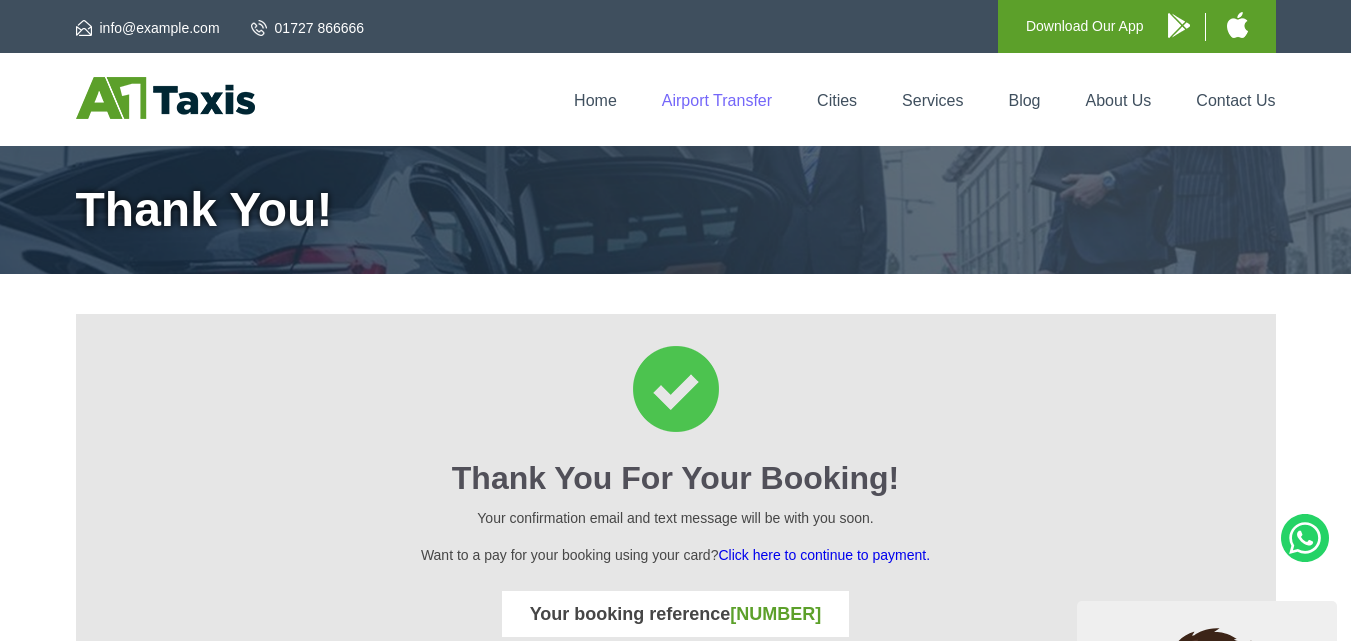click on "Airport Transfer" at bounding box center (717, 100) 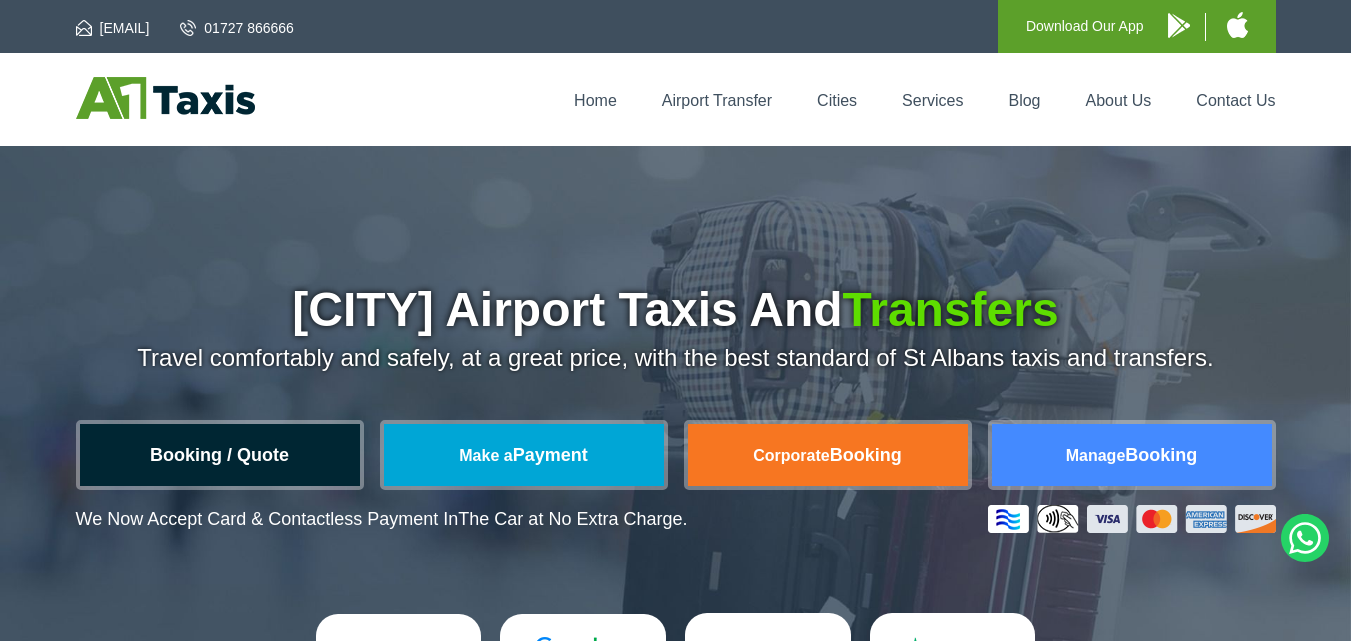 scroll, scrollTop: 0, scrollLeft: 0, axis: both 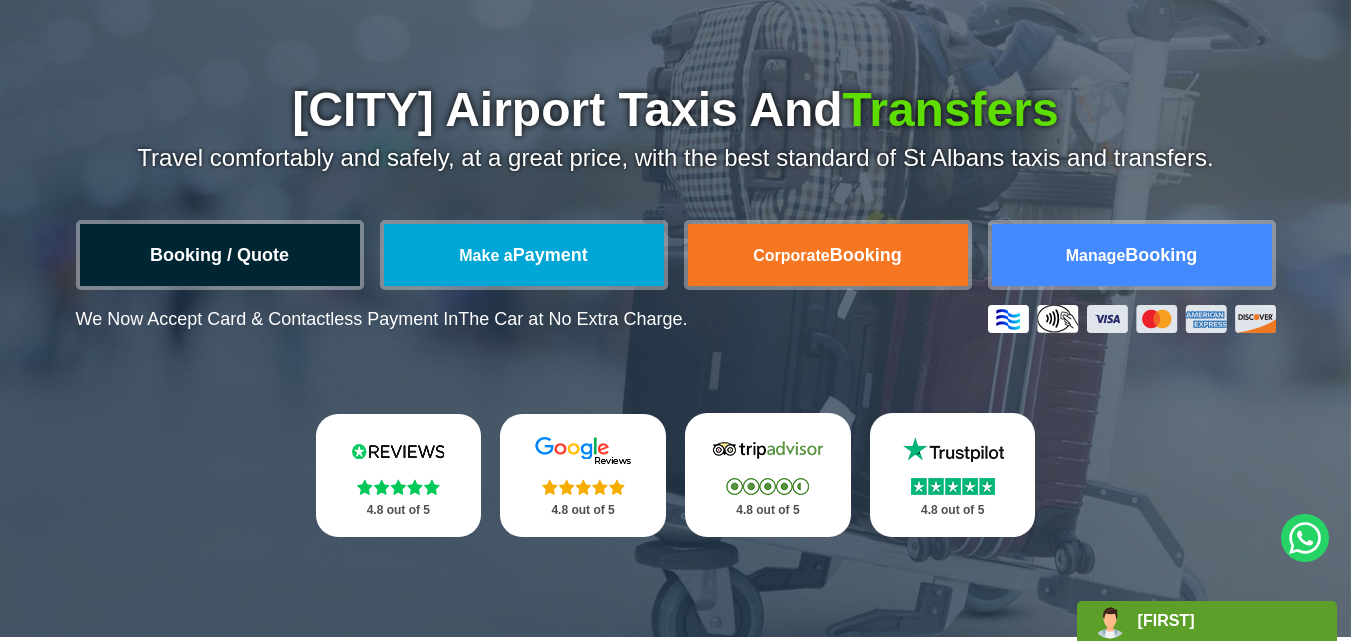 click on "Booking / Quote" at bounding box center [220, 255] 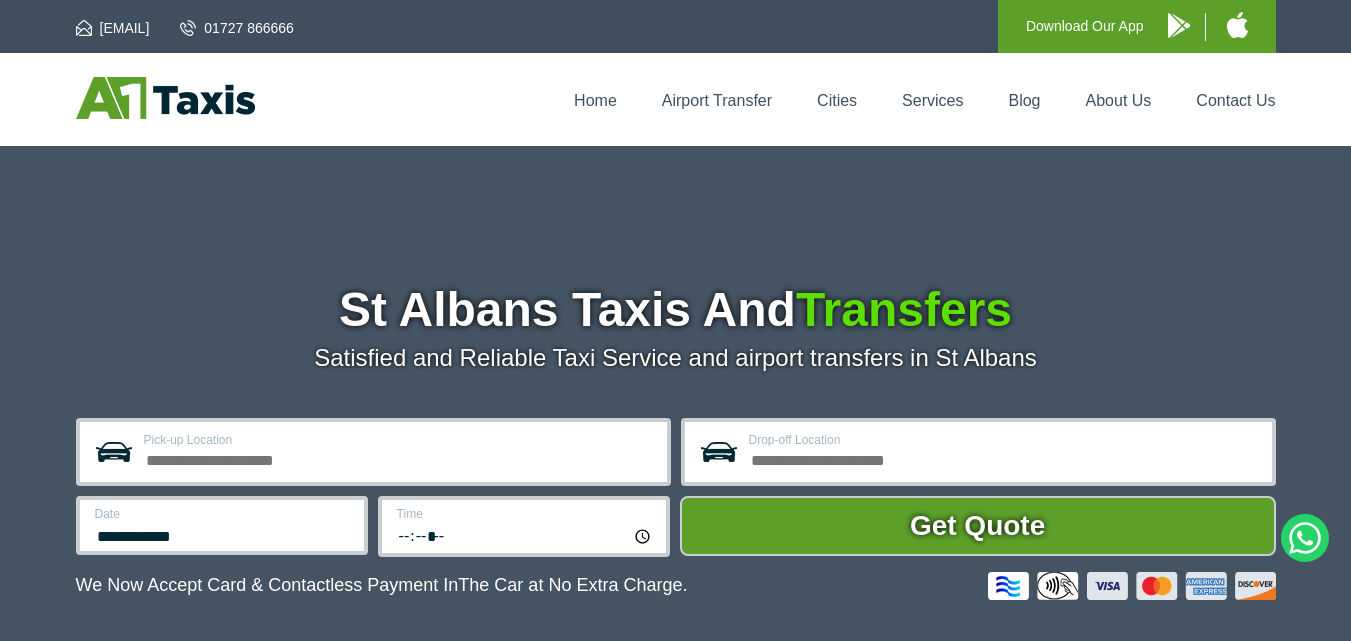 scroll, scrollTop: 0, scrollLeft: 0, axis: both 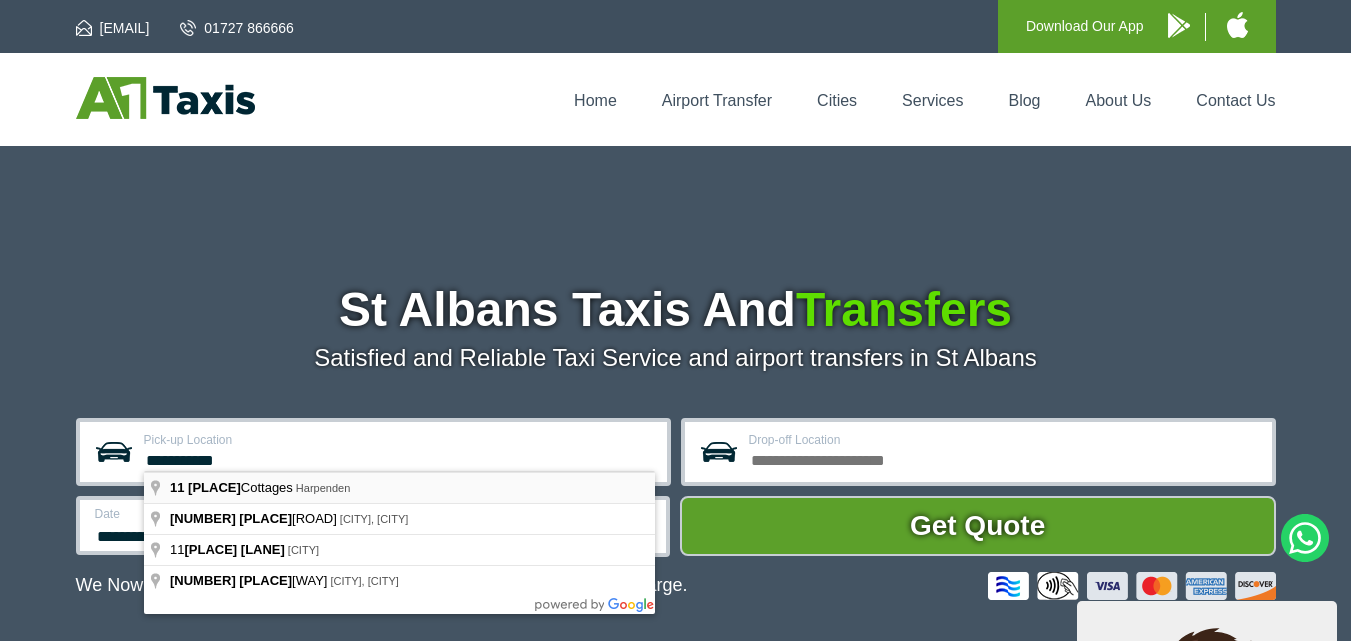 type on "**********" 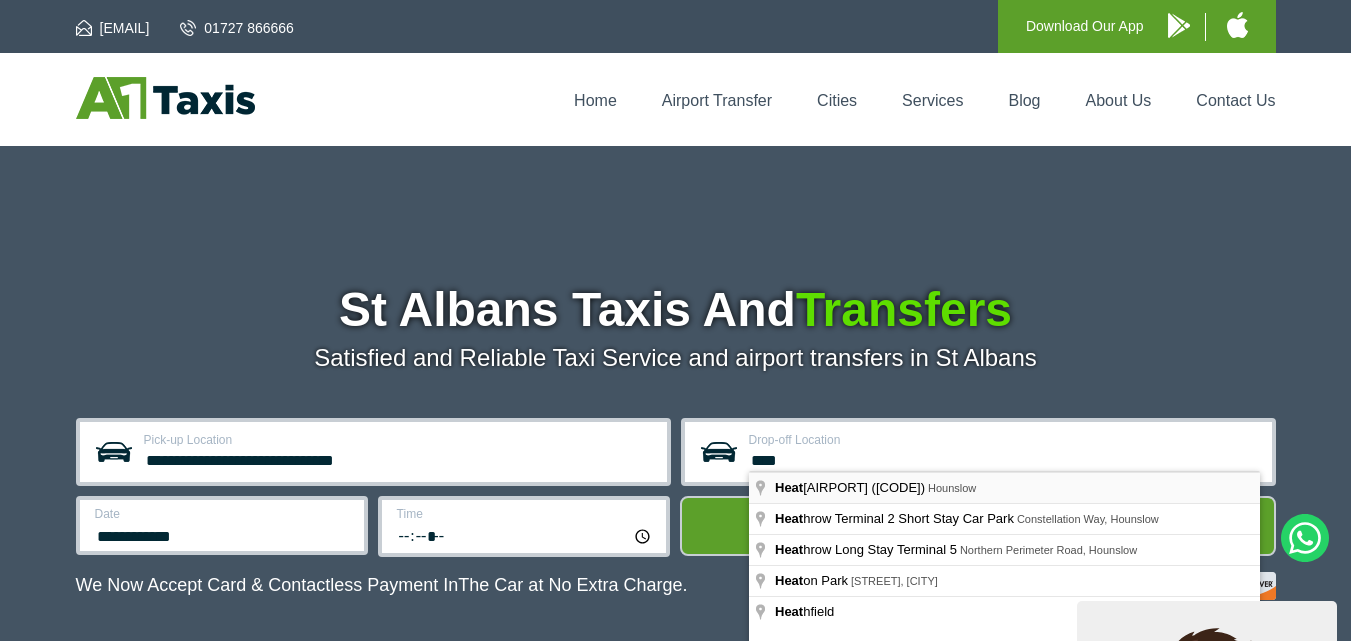 type on "**********" 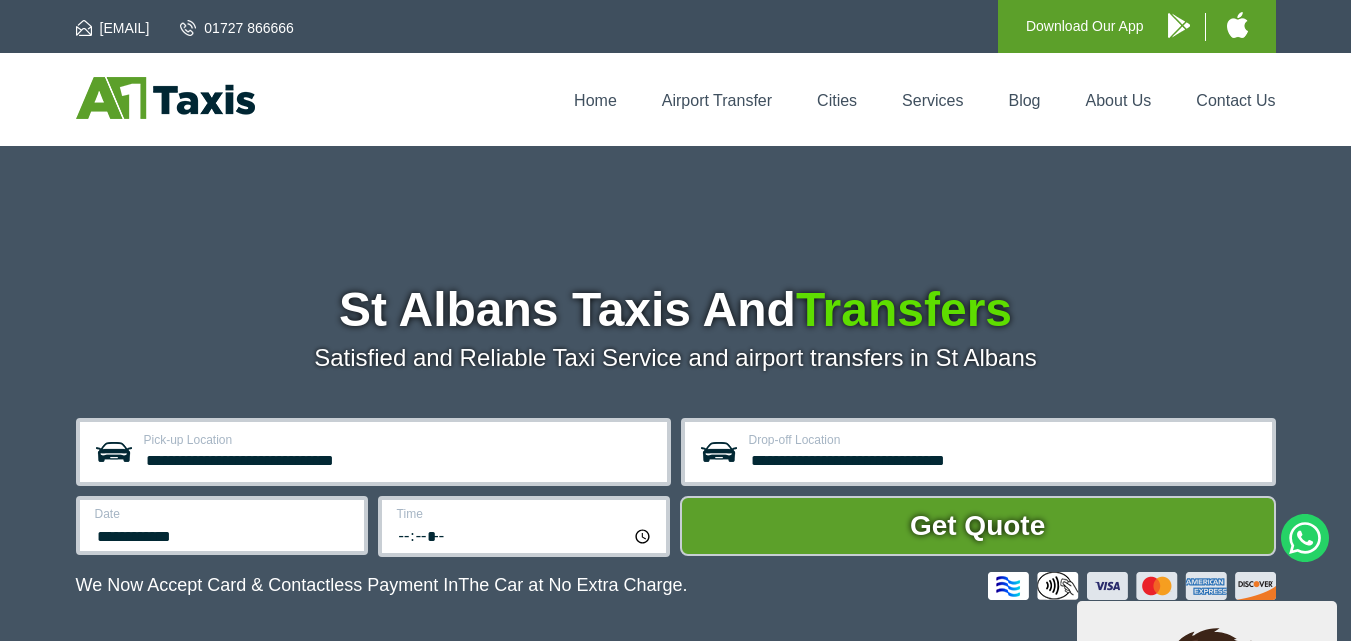 click on "**********" at bounding box center [222, 525] 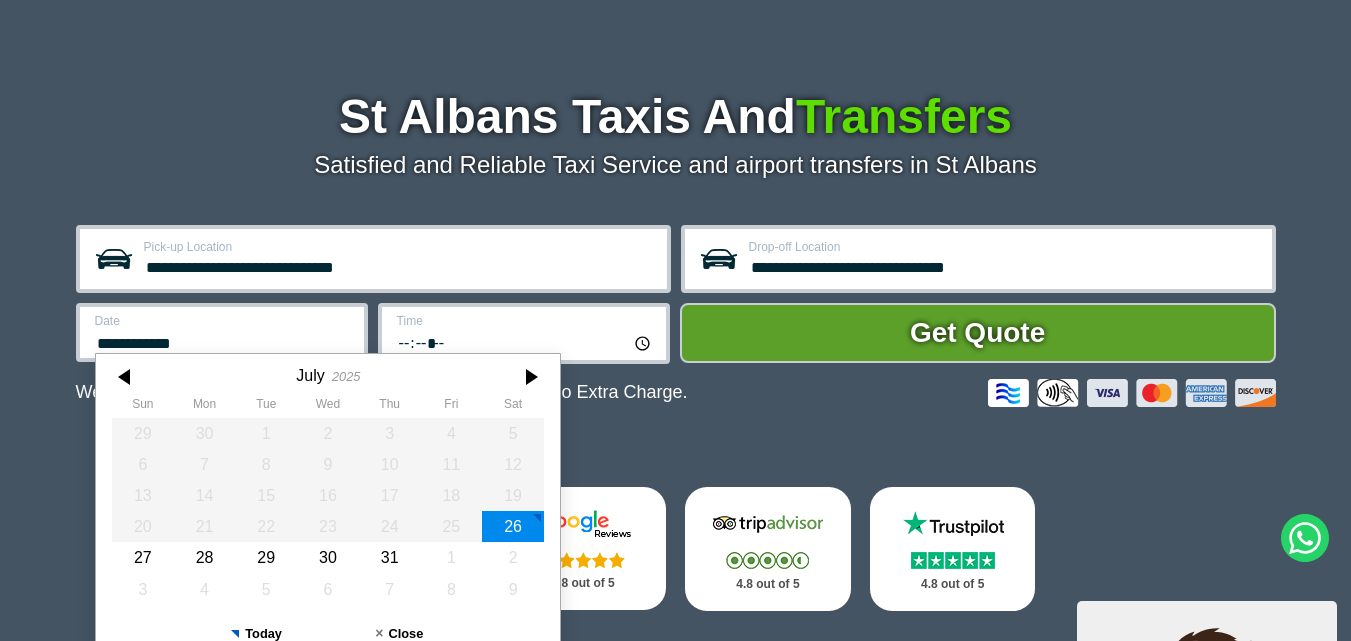click on "**********" at bounding box center [222, 332] 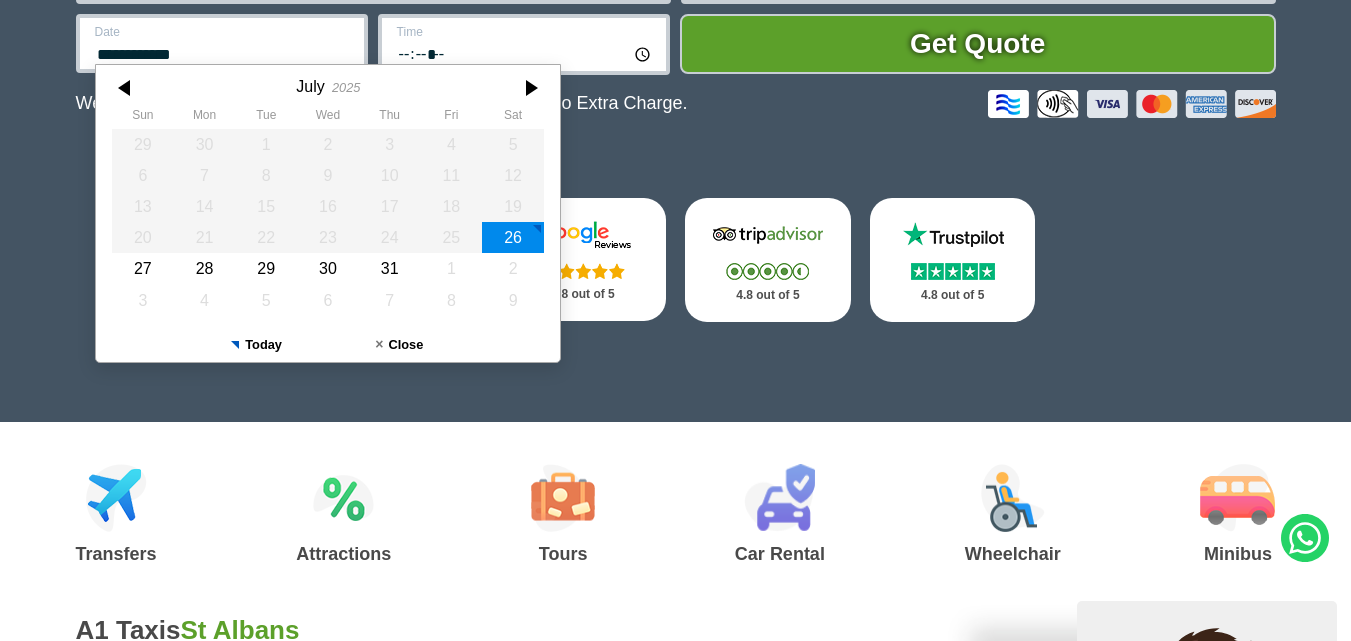 scroll, scrollTop: 493, scrollLeft: 0, axis: vertical 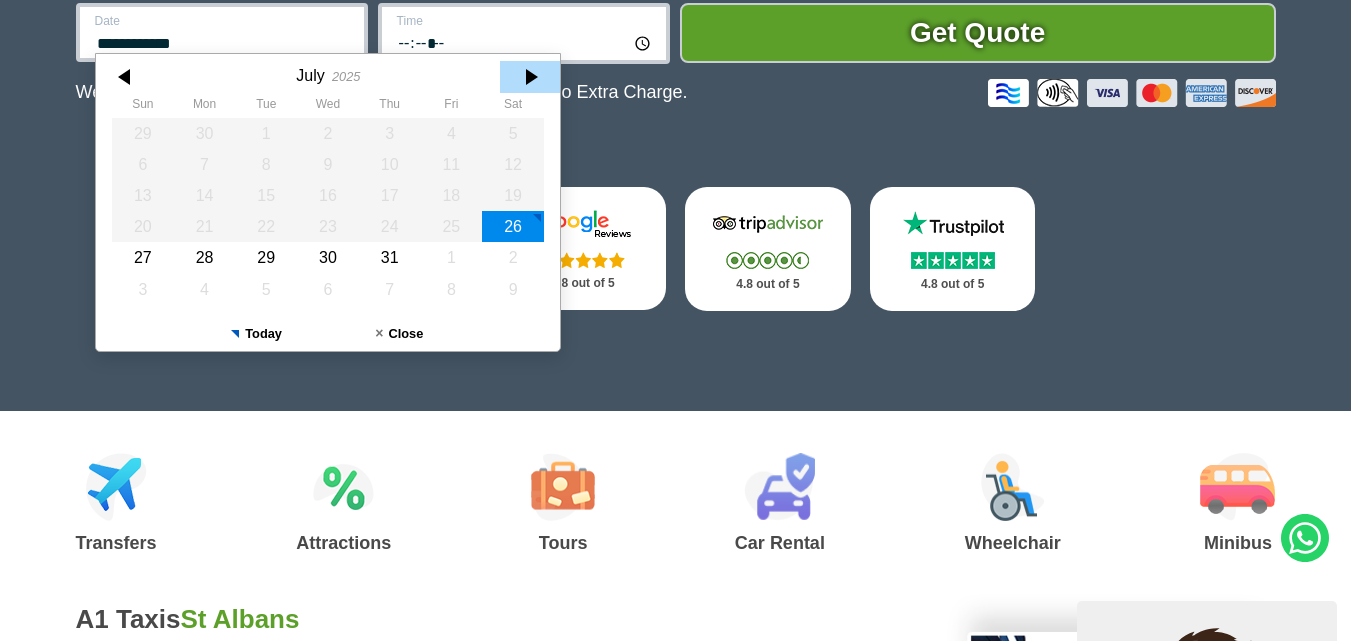 click at bounding box center [530, 77] 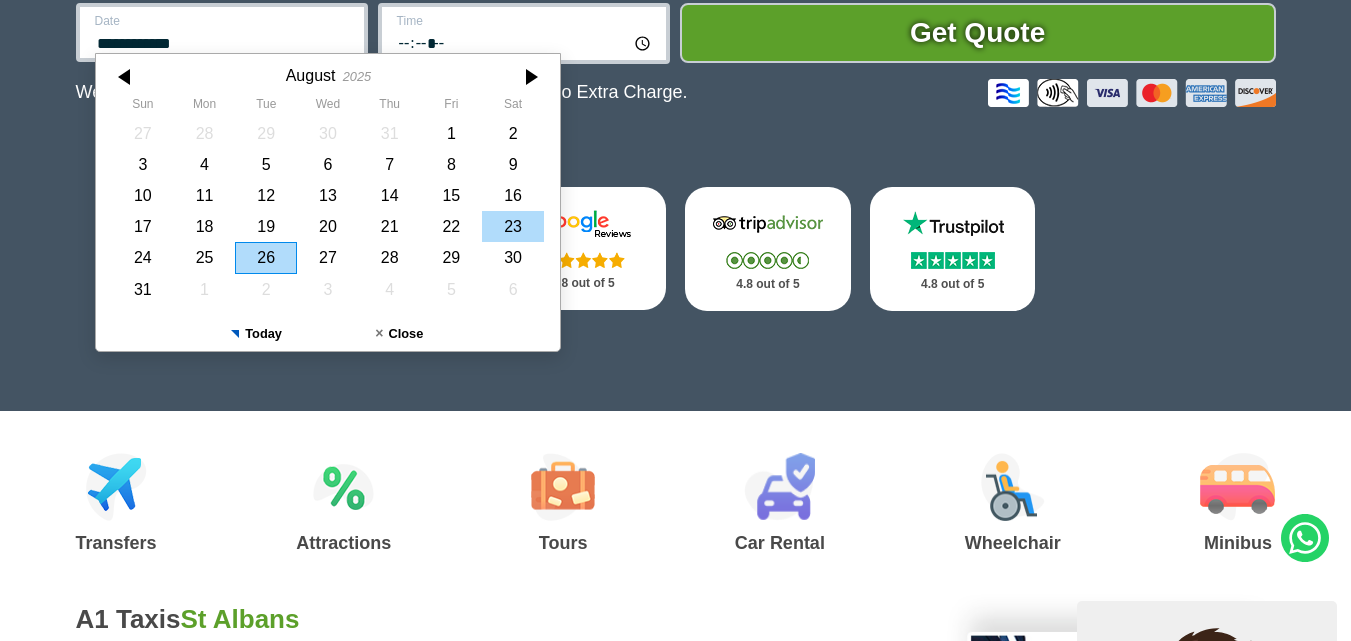 click on "23" at bounding box center (513, 226) 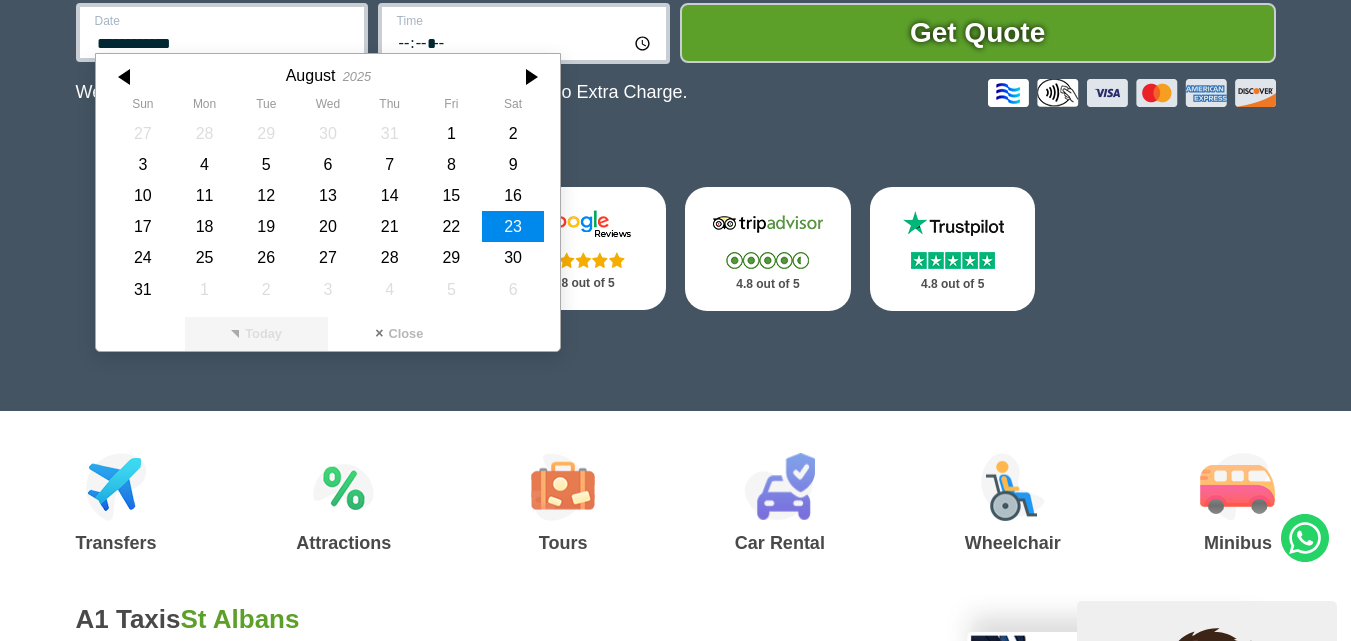 type on "**********" 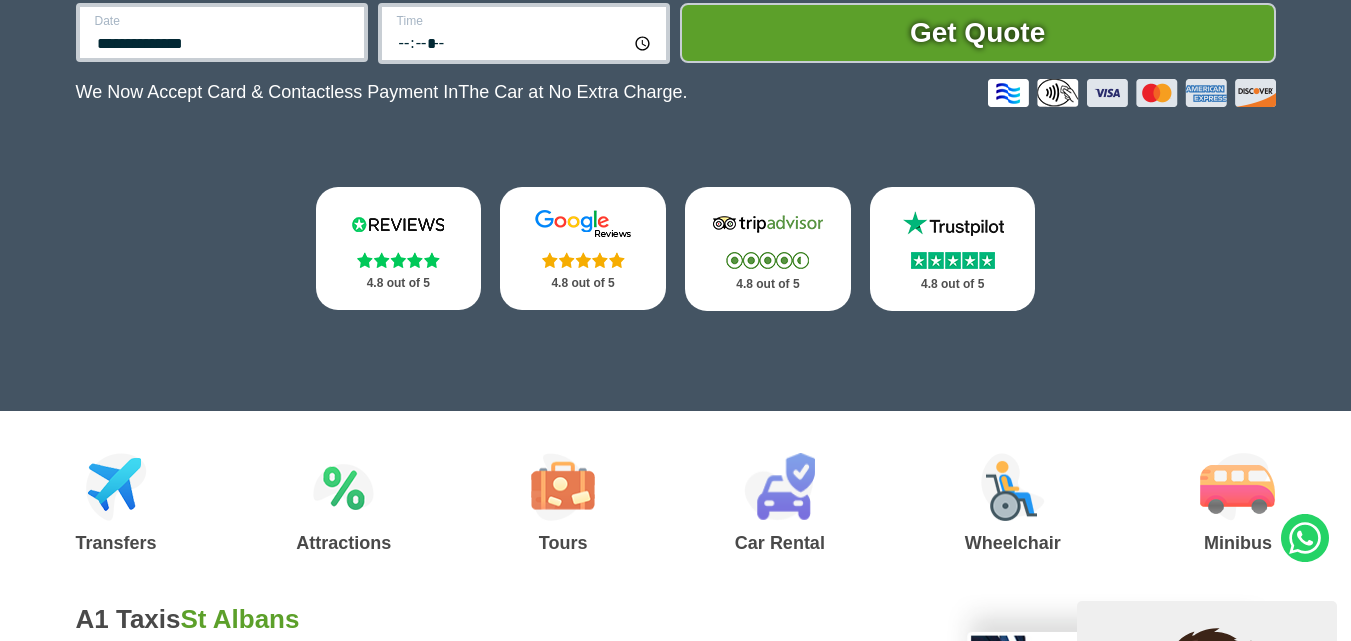 click on "*****" at bounding box center (525, 42) 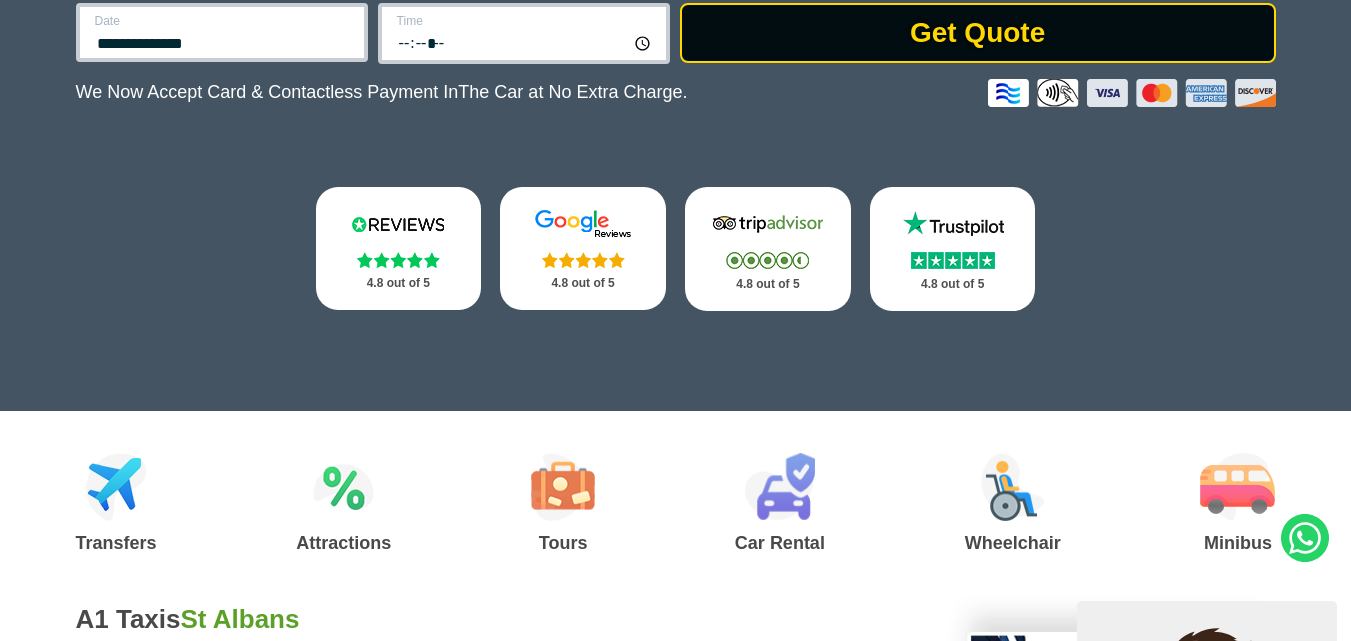type on "*****" 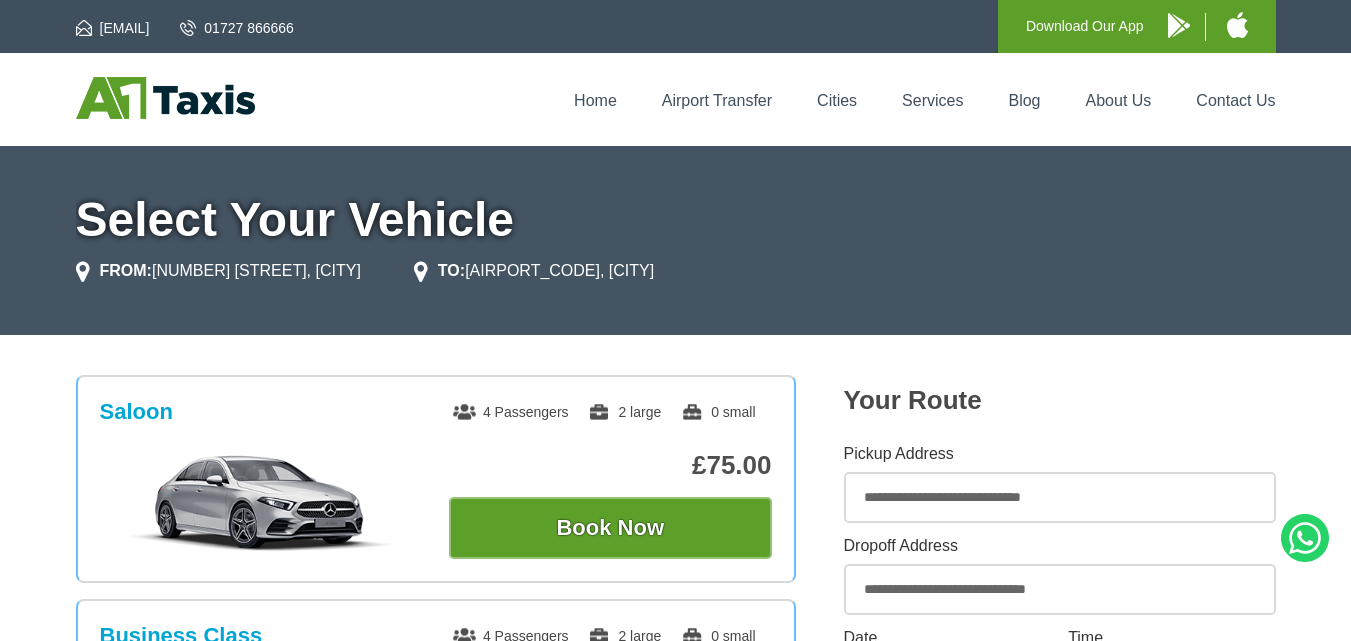 scroll, scrollTop: 0, scrollLeft: 0, axis: both 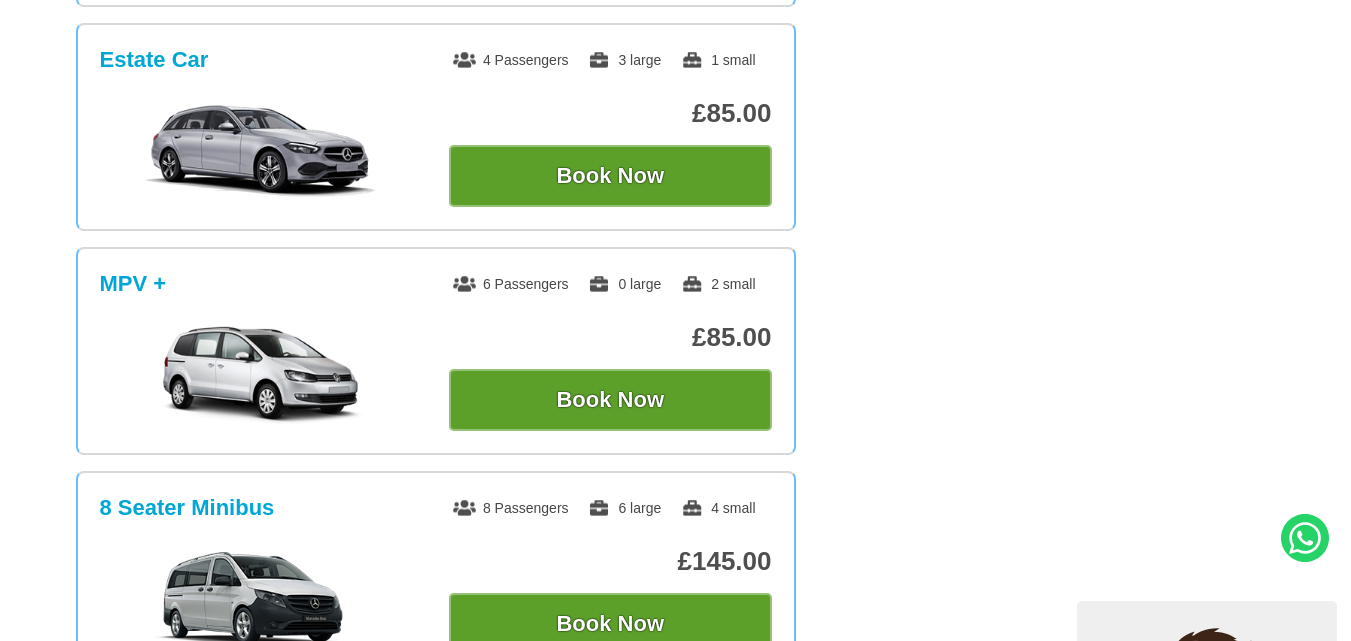 click on "MPV +" at bounding box center (133, 284) 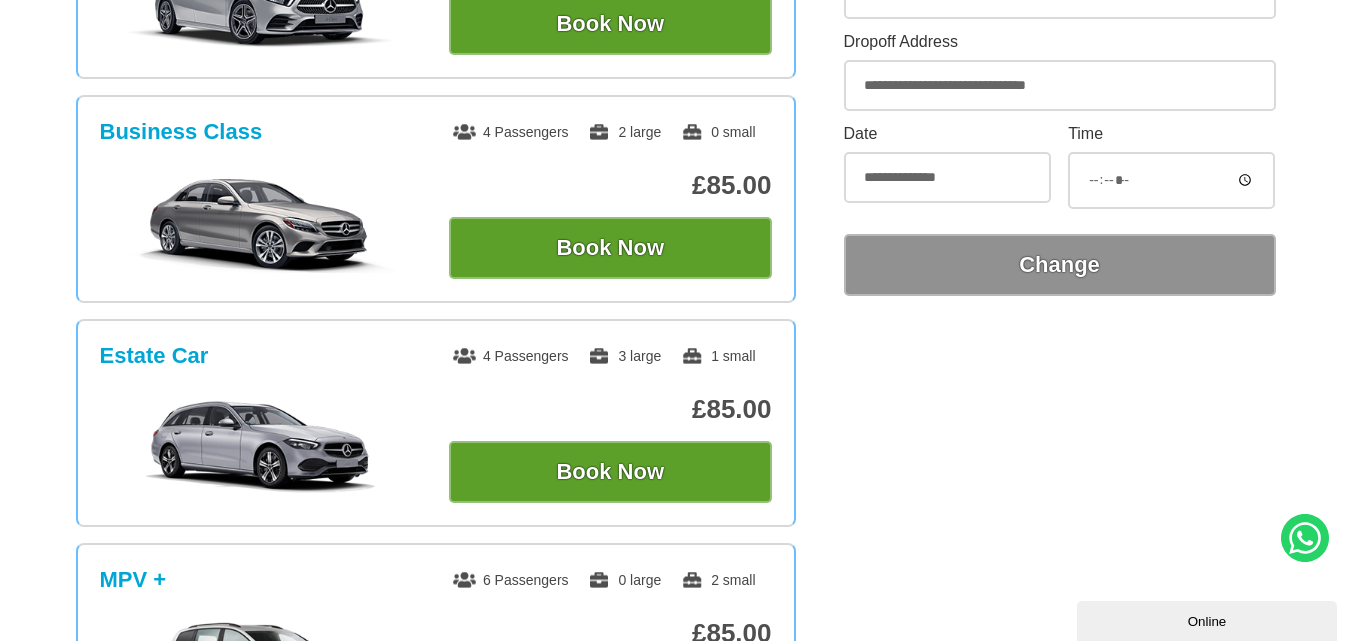 scroll, scrollTop: 500, scrollLeft: 0, axis: vertical 